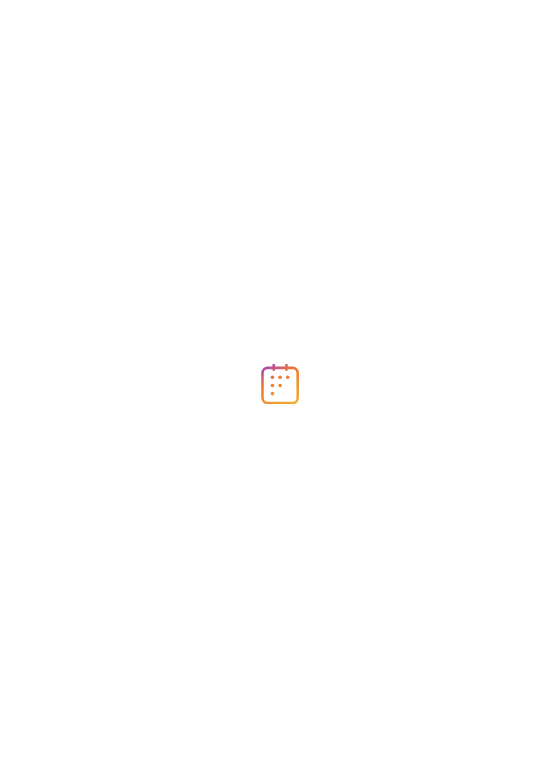 scroll, scrollTop: 0, scrollLeft: 0, axis: both 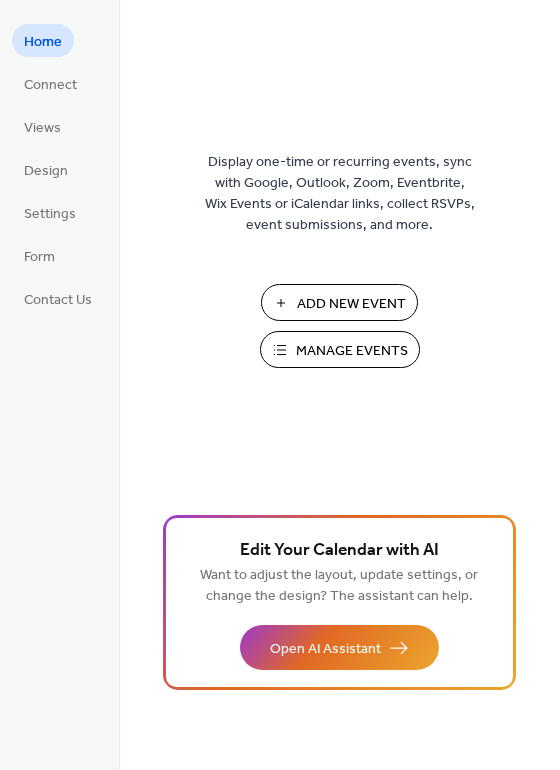 click on "Add New Event" at bounding box center (351, 304) 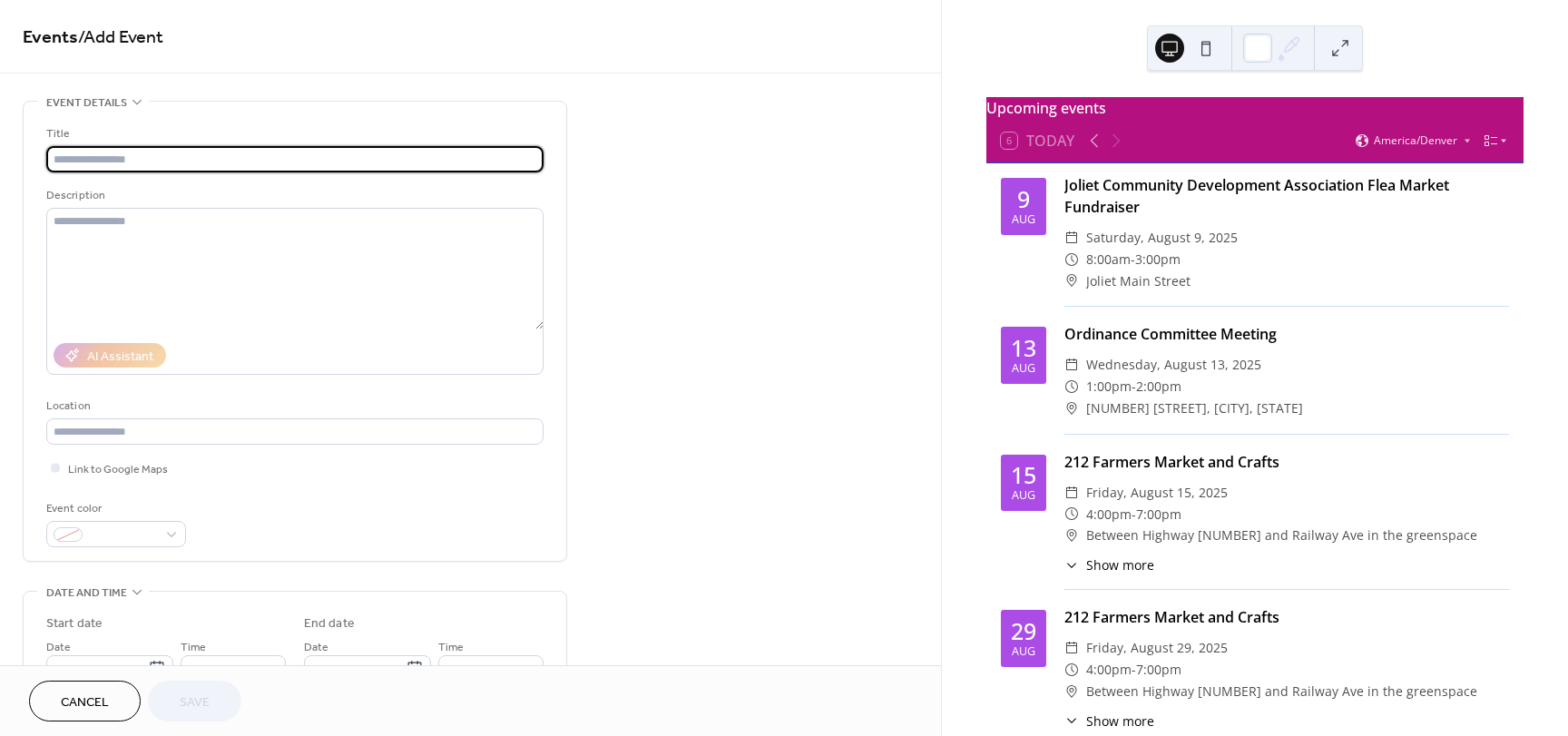 scroll, scrollTop: 0, scrollLeft: 0, axis: both 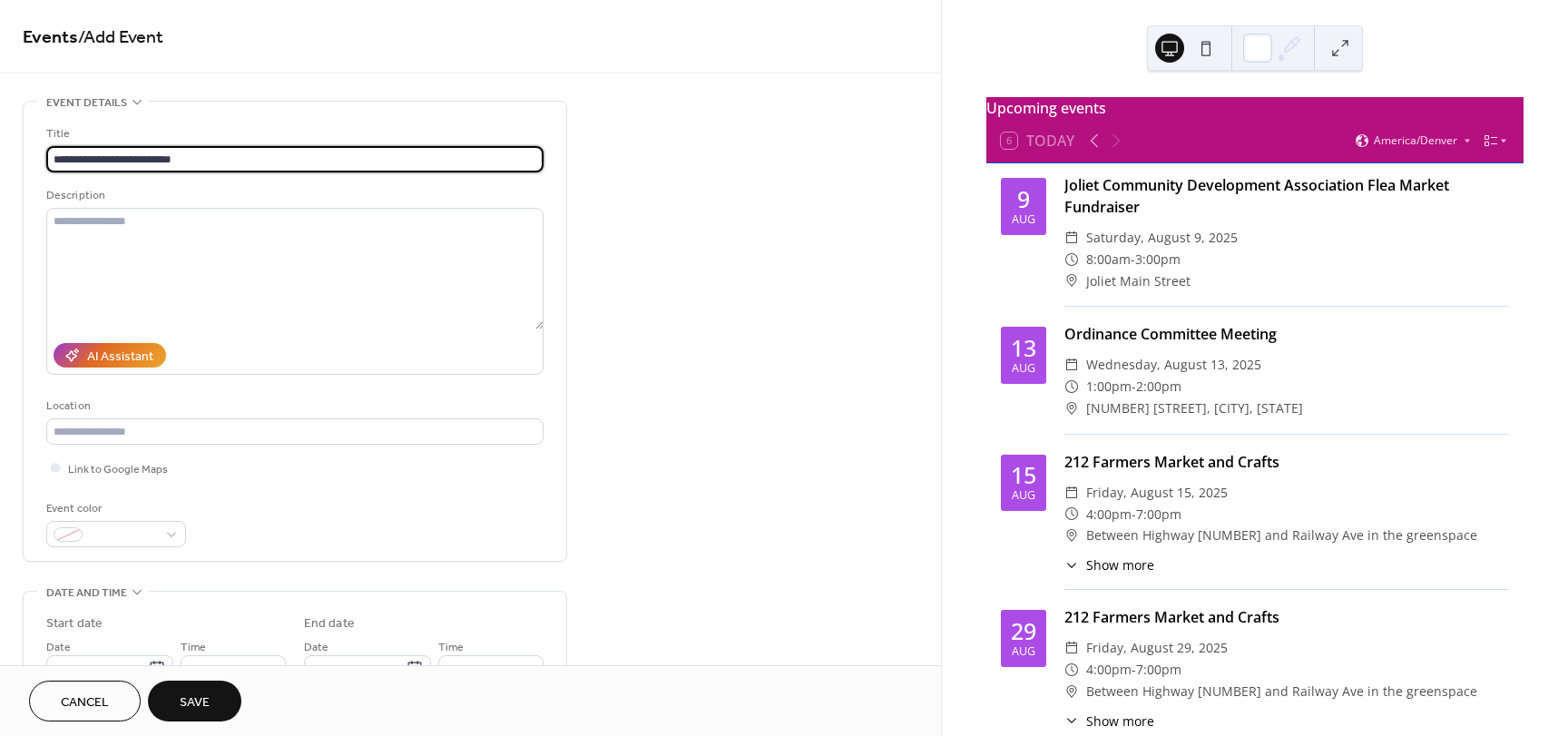 type on "**********" 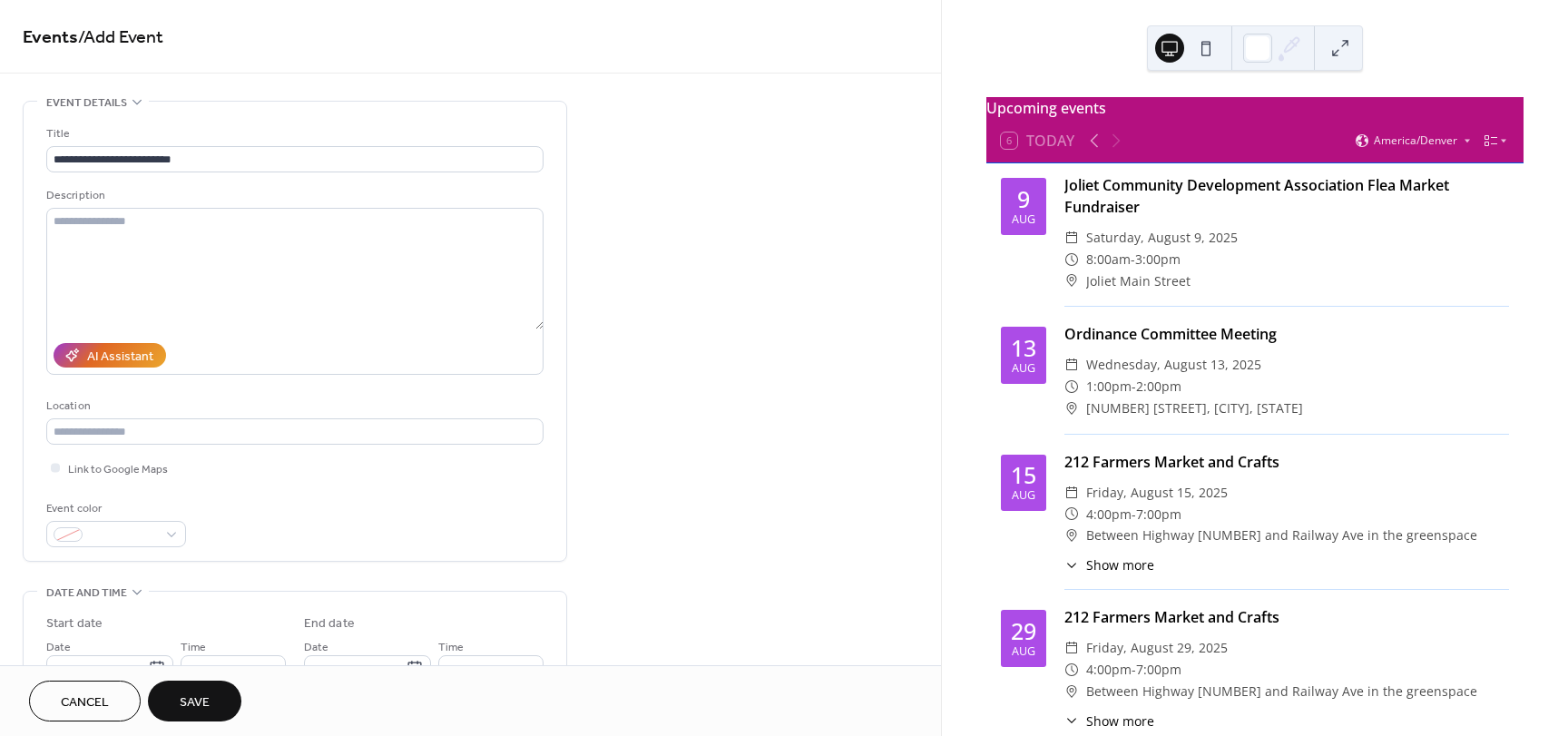type 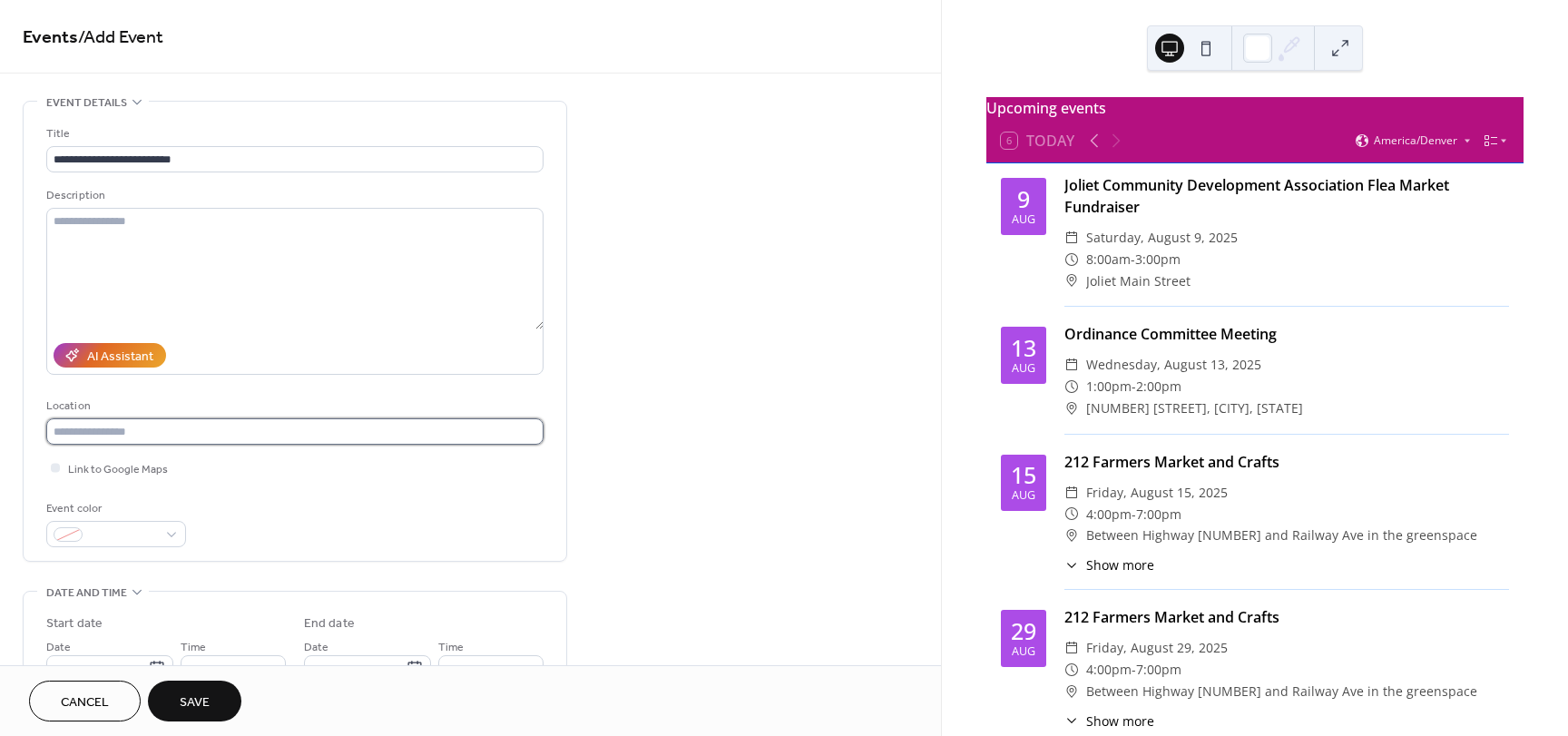 click at bounding box center [295, 431] 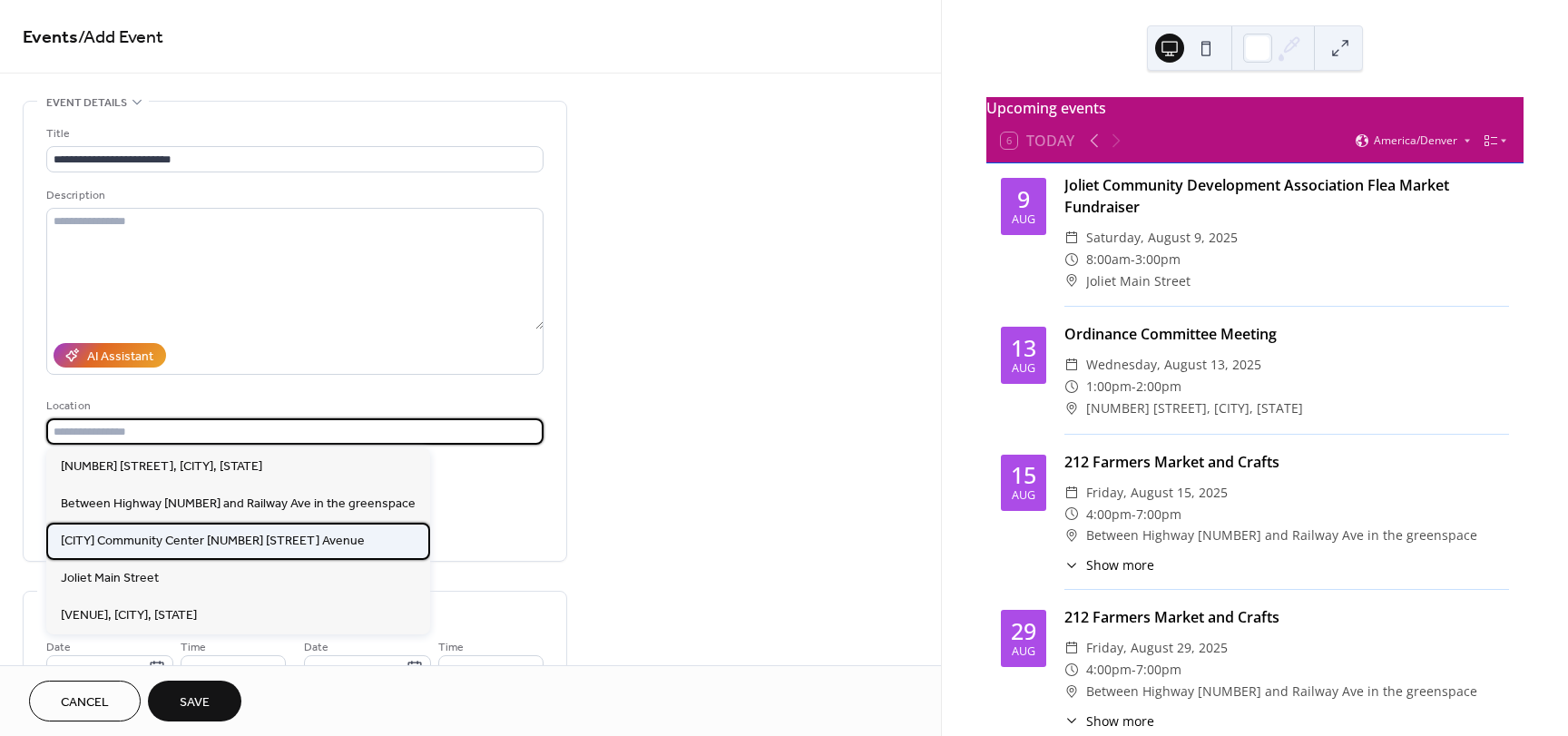 click on "[CITY] Community Center [NUMBER] [STREET] Avenue" at bounding box center [212, 541] 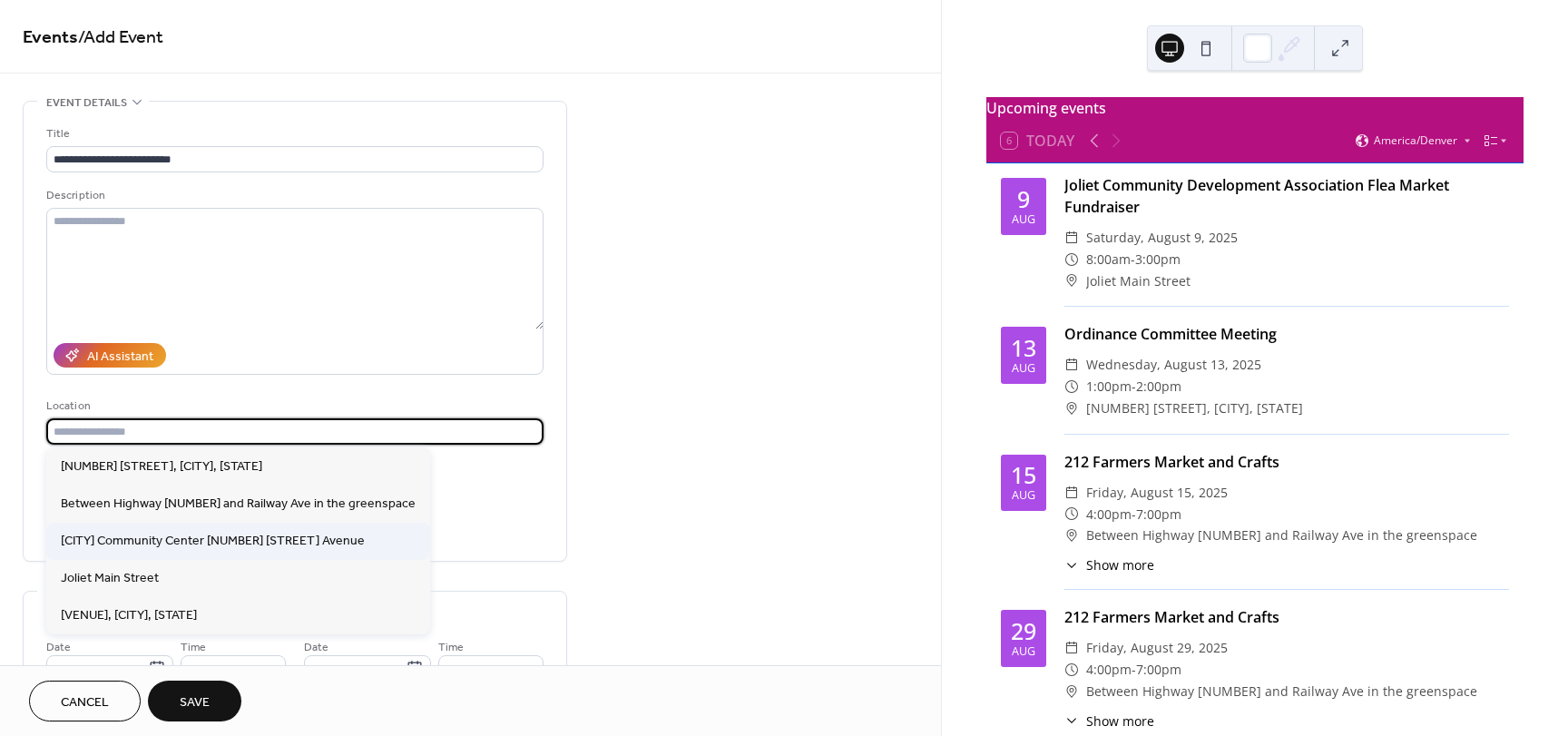 type on "**********" 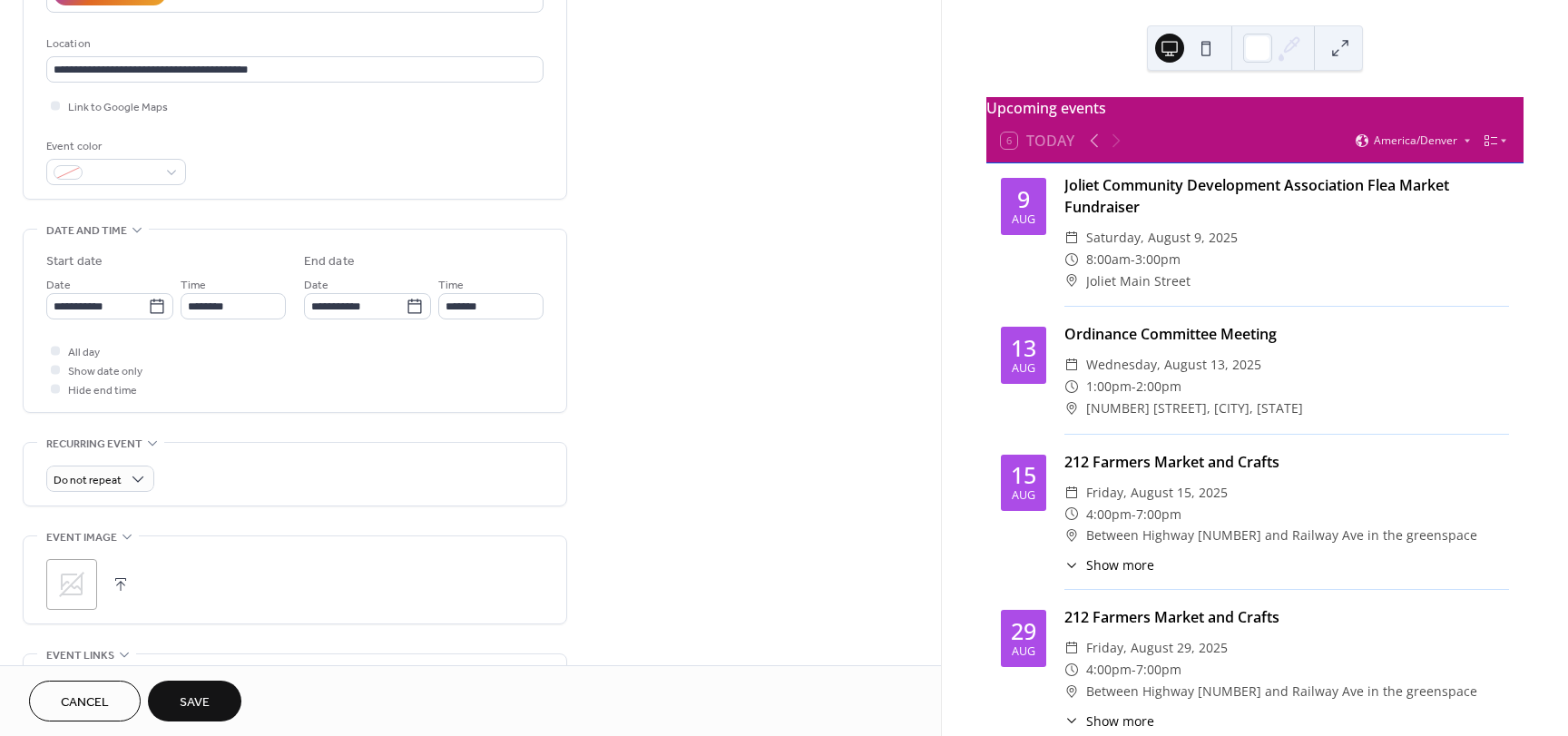 scroll, scrollTop: 363, scrollLeft: 0, axis: vertical 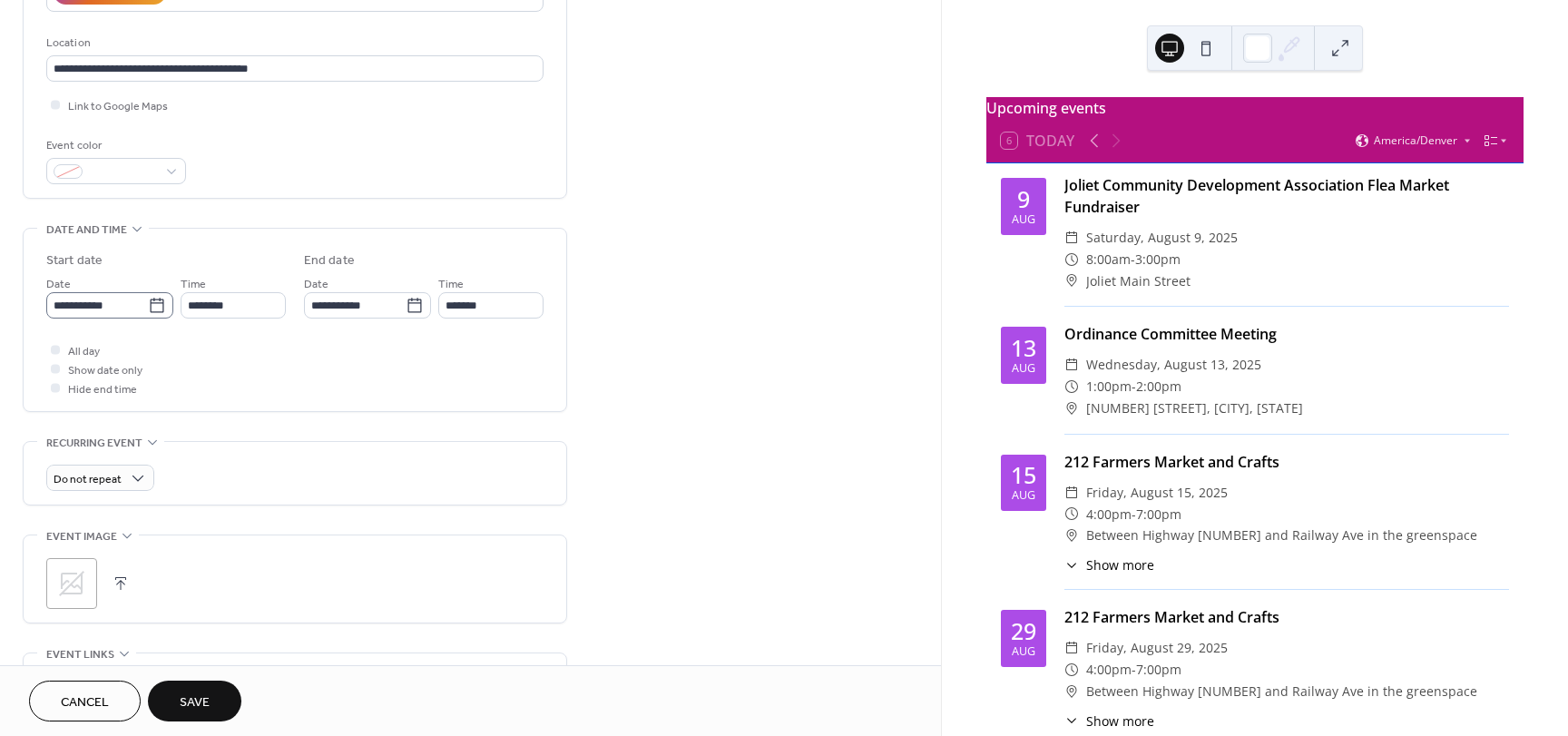 click 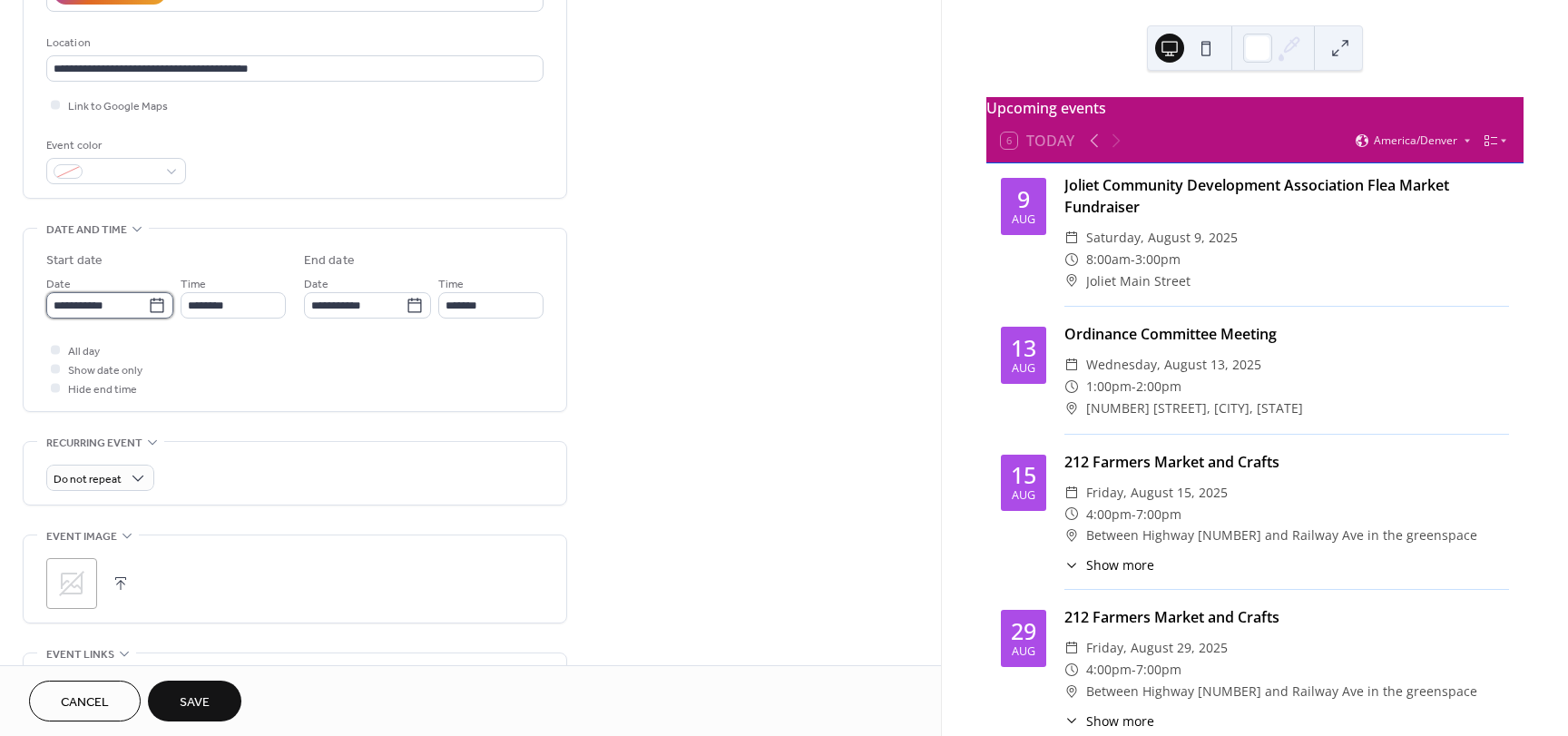 click on "**********" at bounding box center [97, 305] 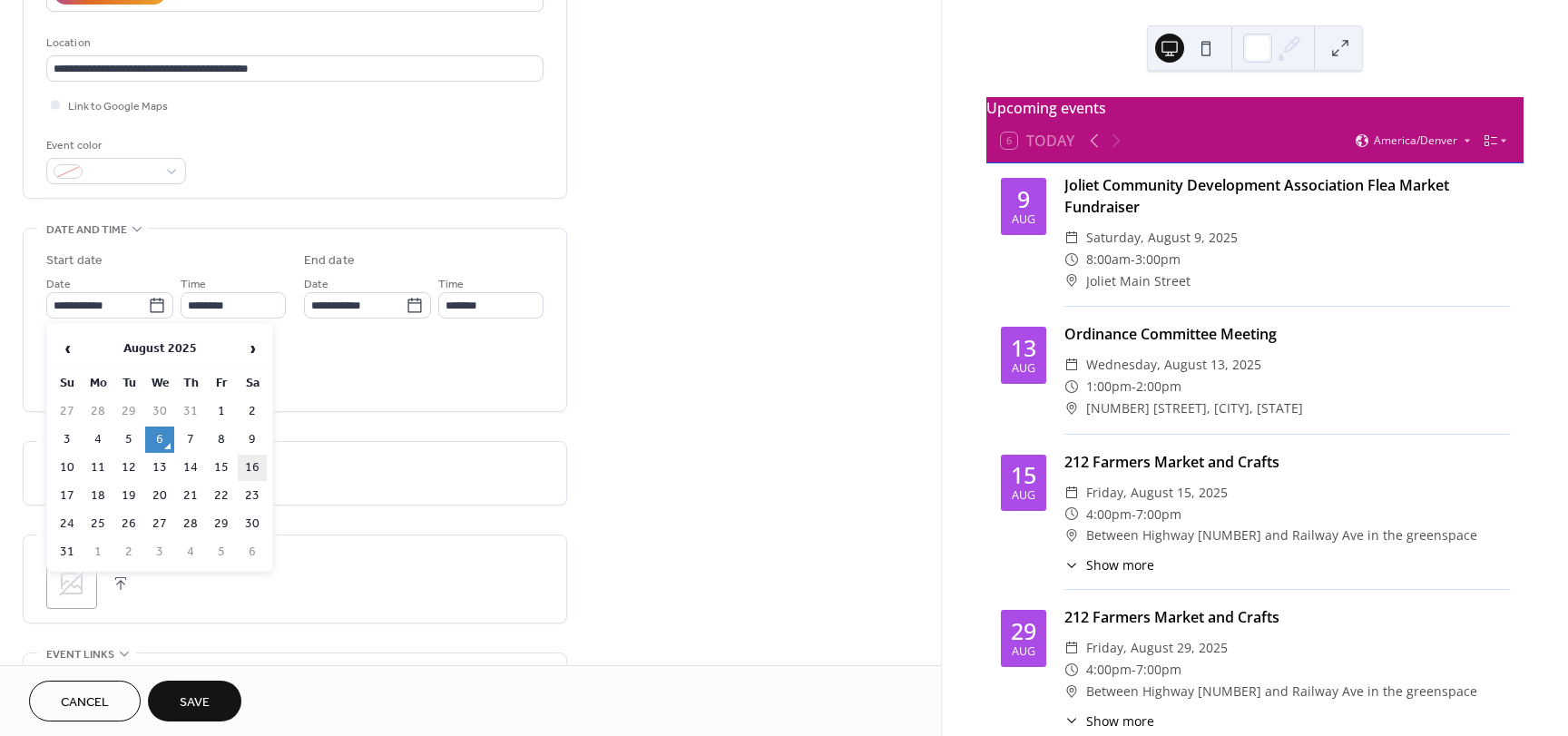 click on "16" at bounding box center [252, 467] 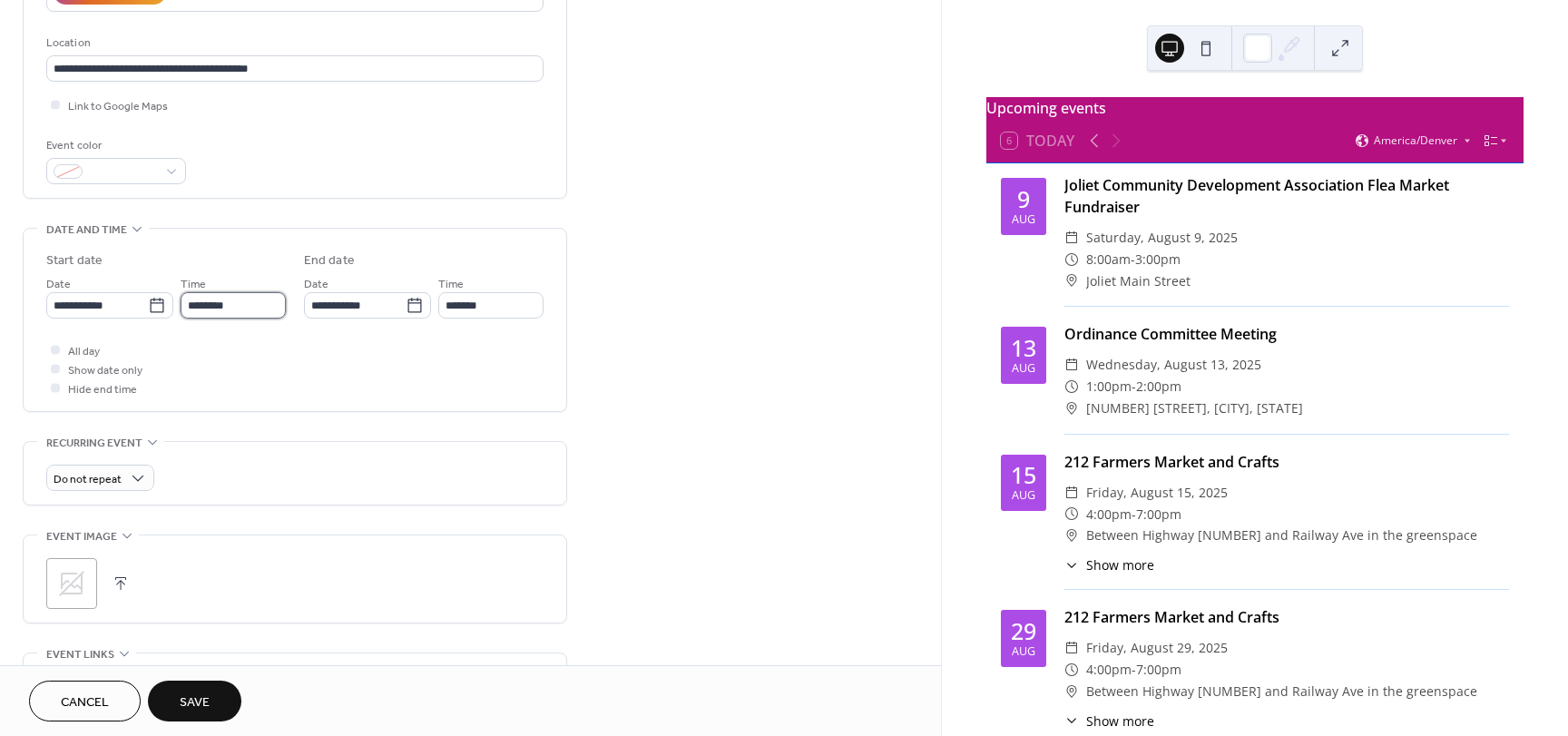 click on "********" at bounding box center [233, 305] 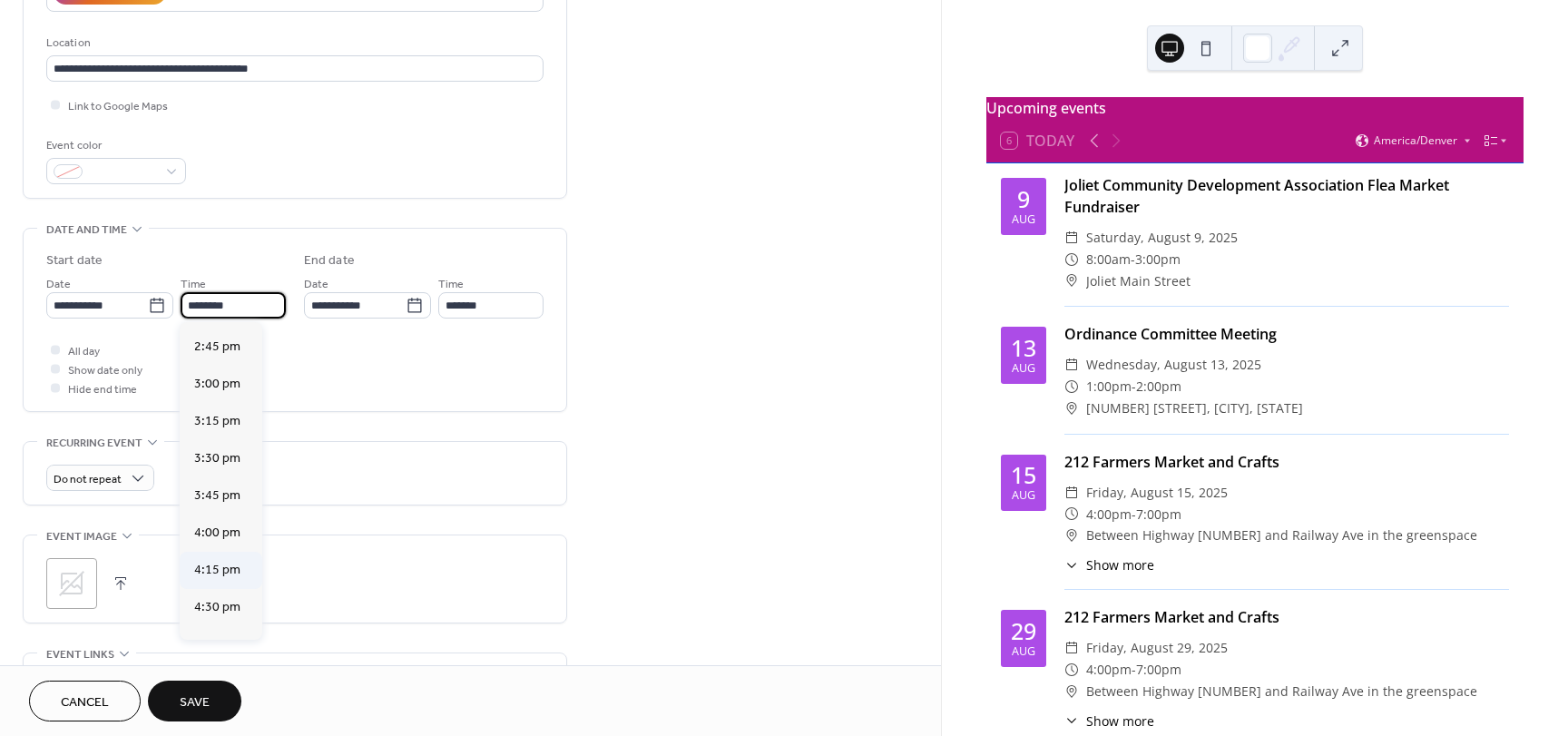 scroll, scrollTop: 2240, scrollLeft: 0, axis: vertical 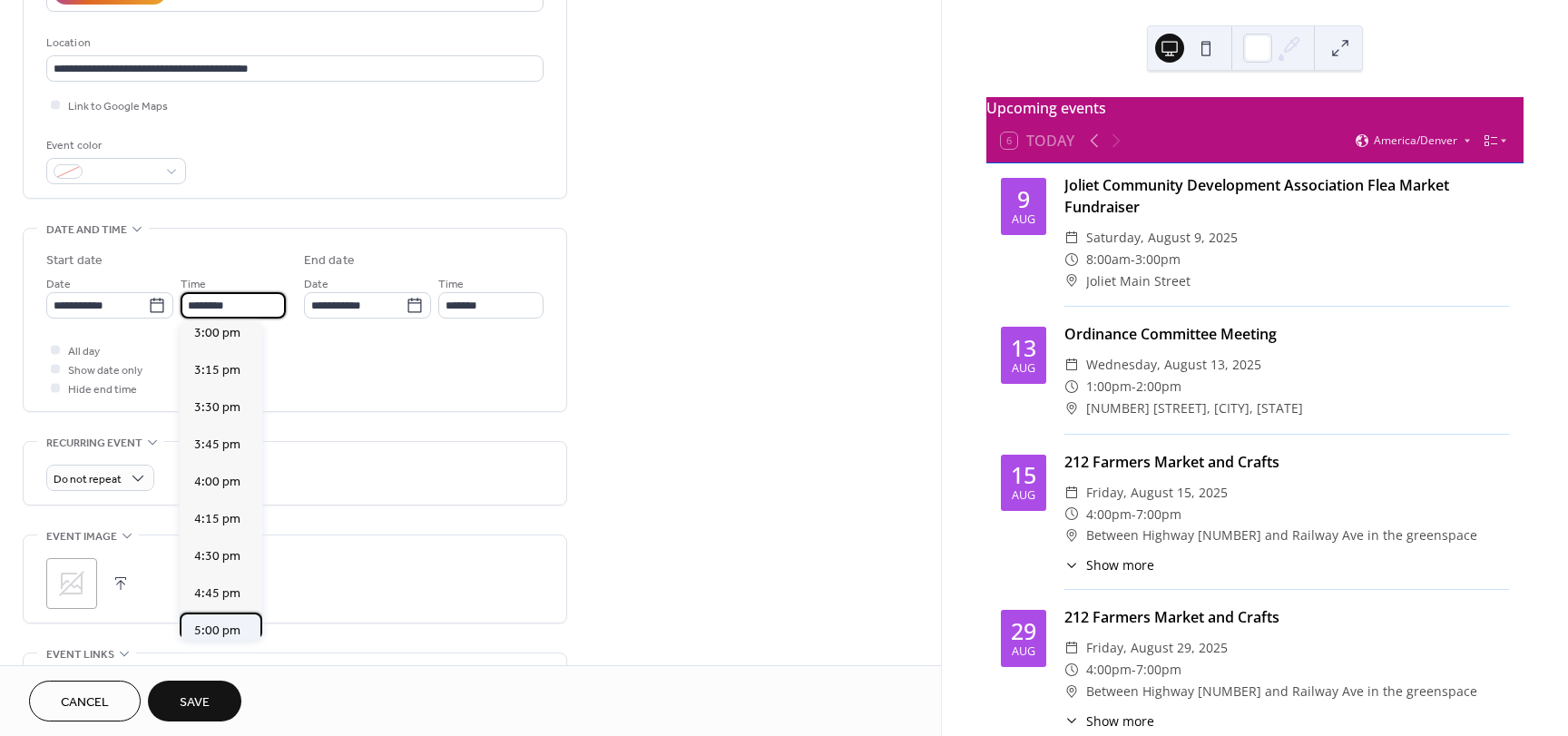 click on "5:00 pm" at bounding box center [217, 631] 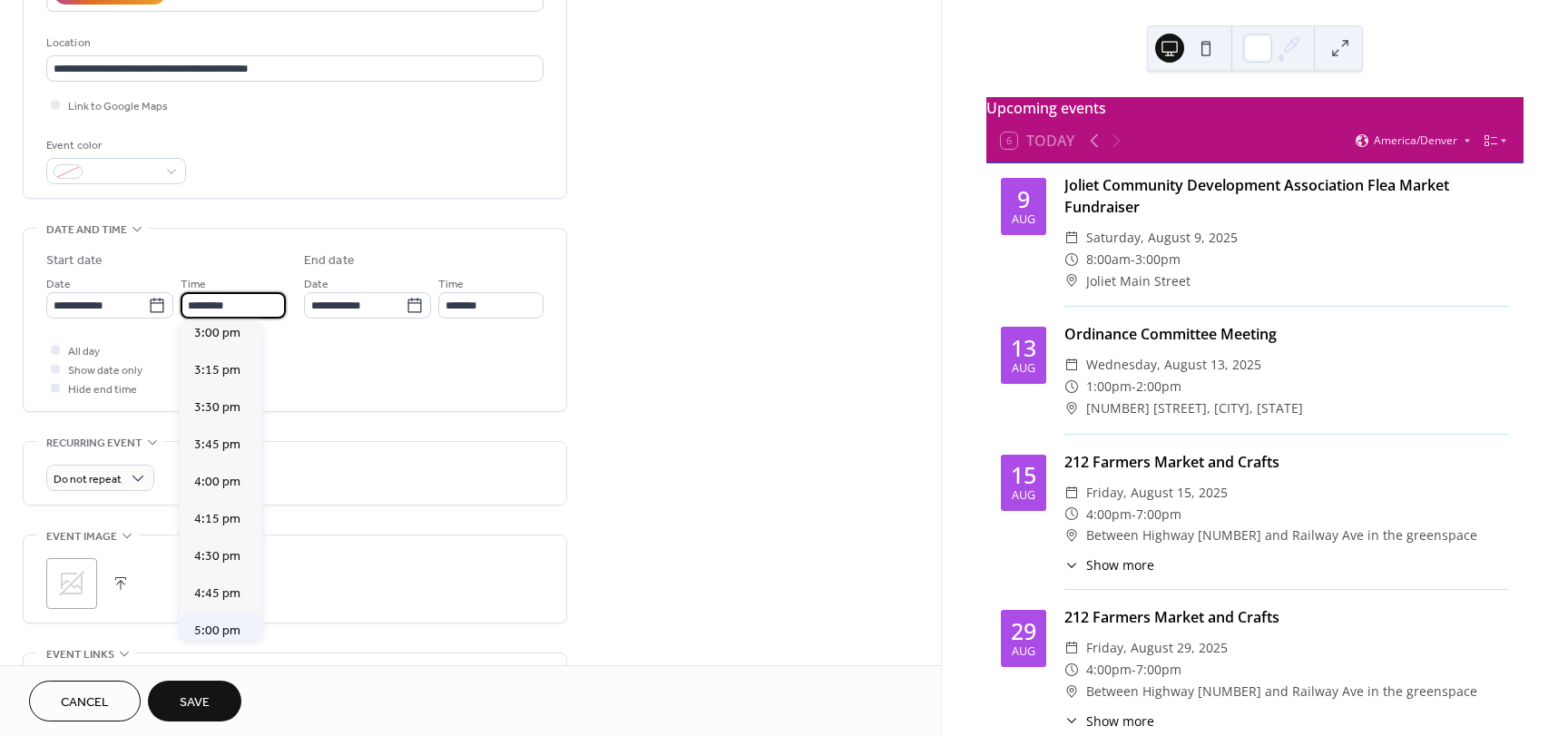 type on "*******" 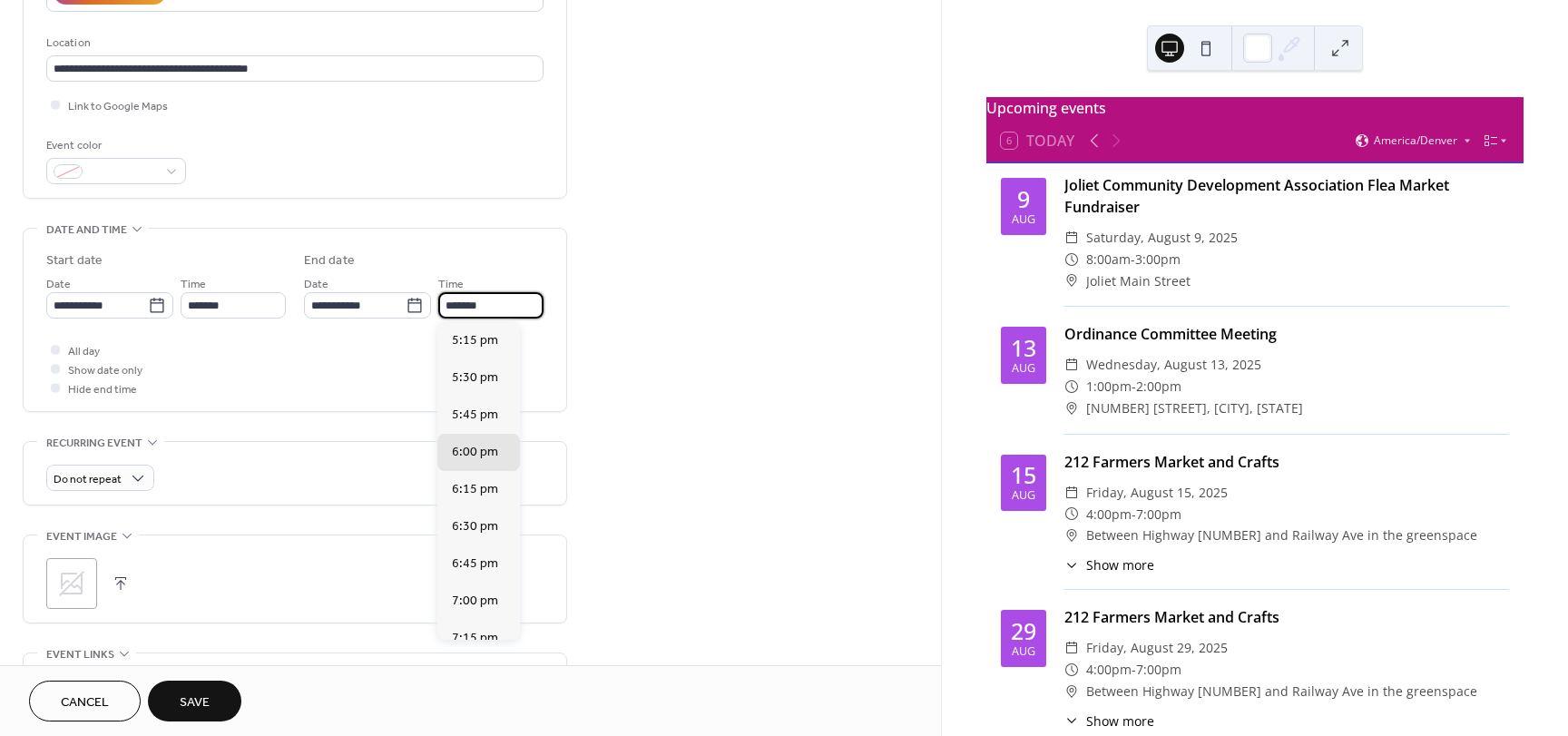 click on "*******" at bounding box center (491, 305) 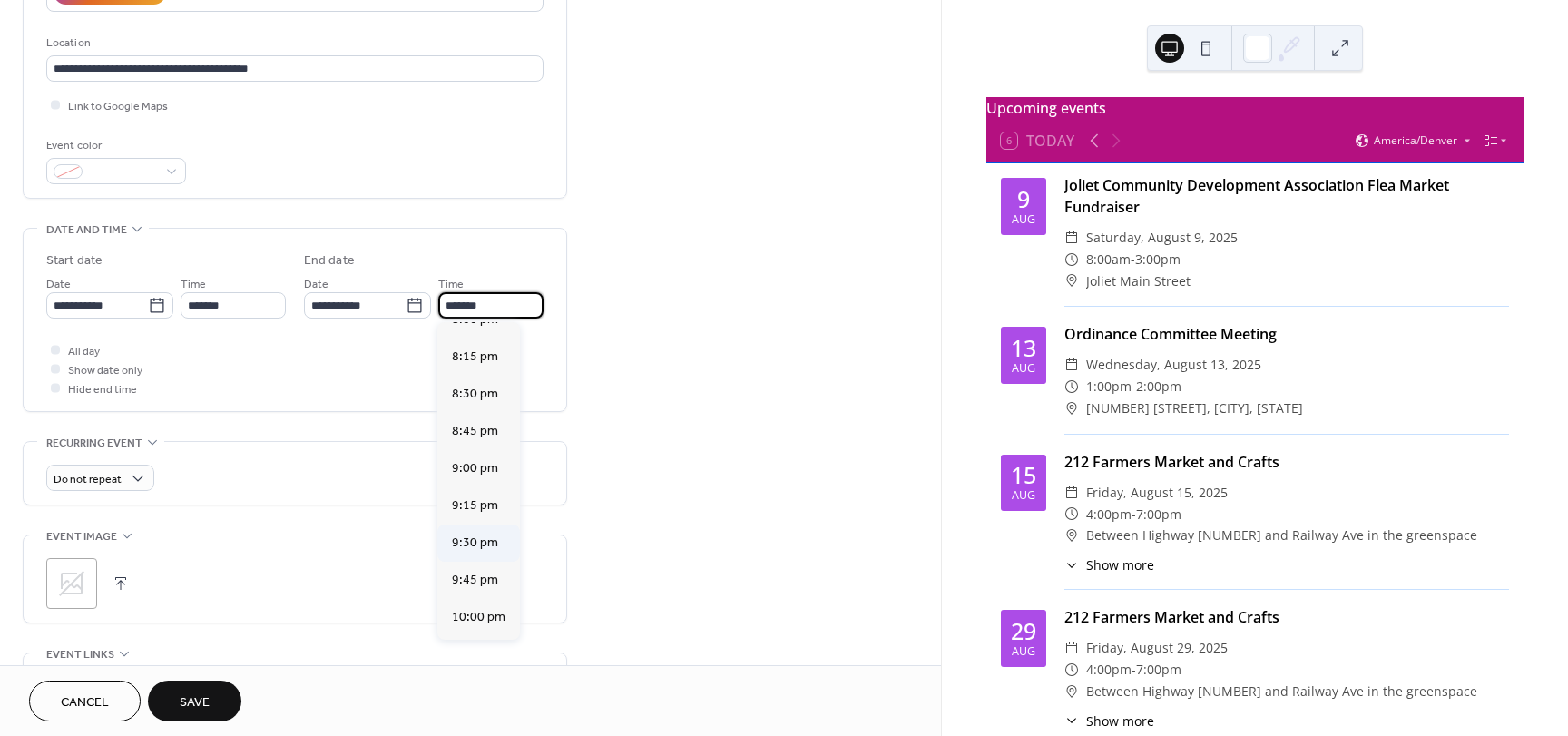 scroll, scrollTop: 454, scrollLeft: 0, axis: vertical 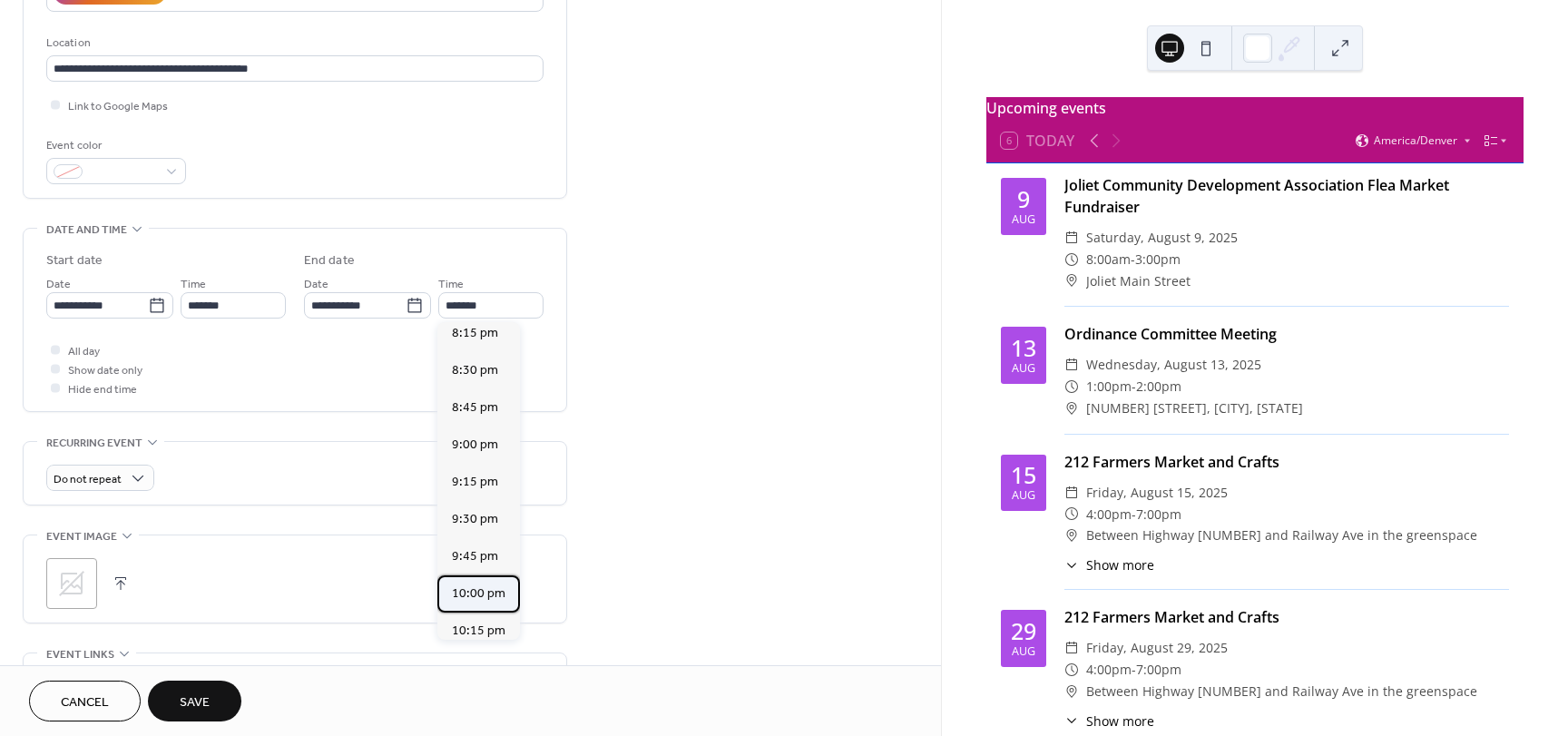 click on "10:00 pm" at bounding box center [478, 594] 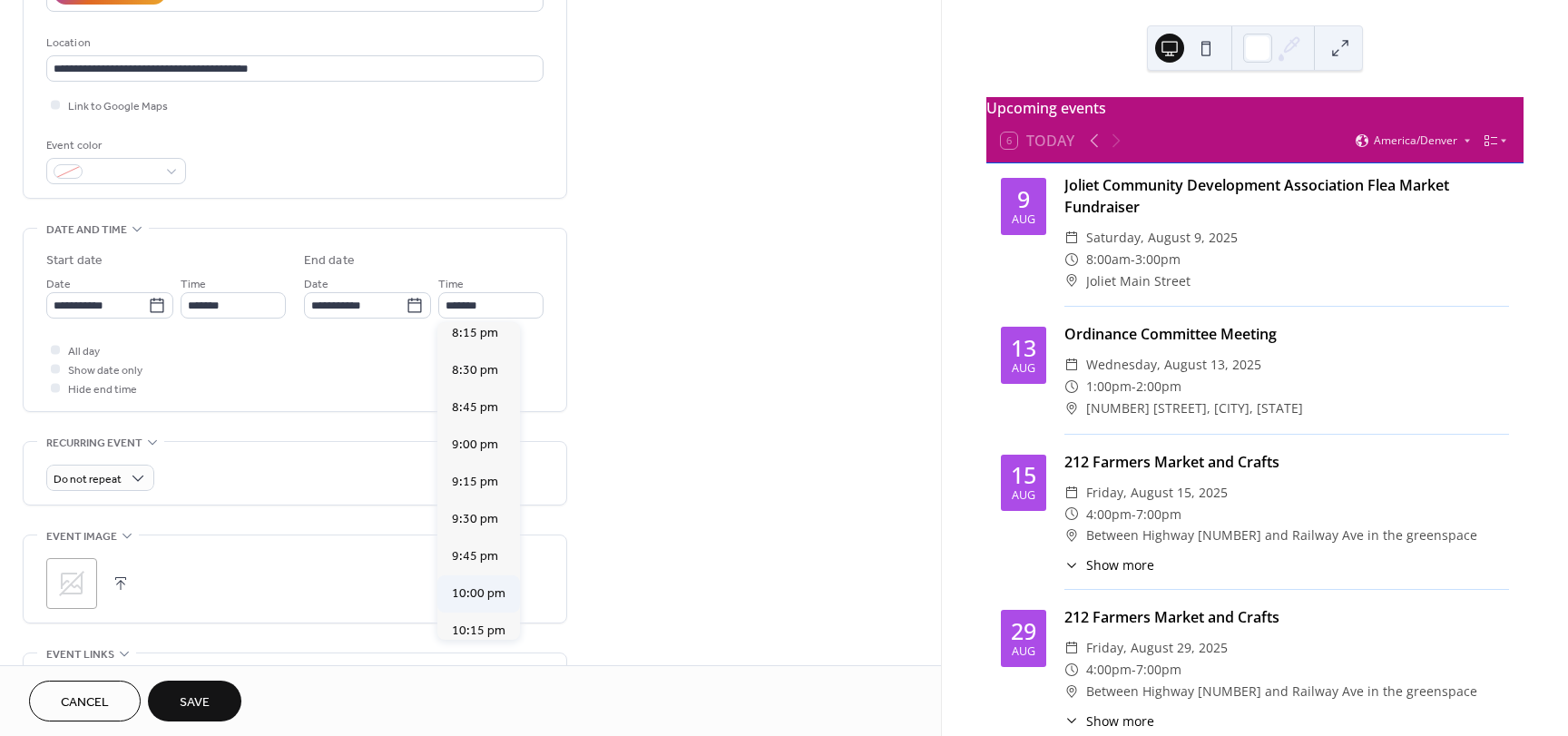 type on "********" 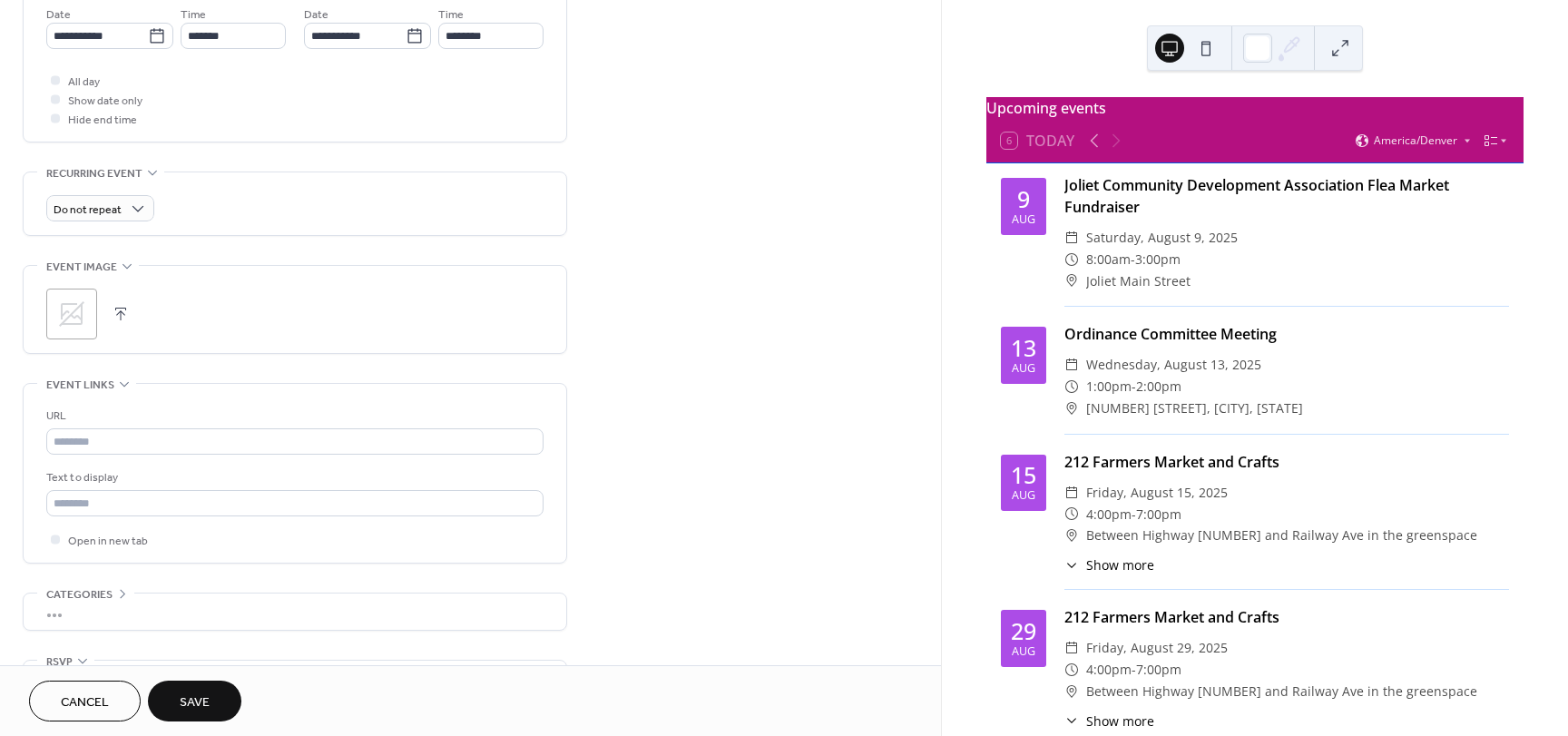 scroll, scrollTop: 635, scrollLeft: 0, axis: vertical 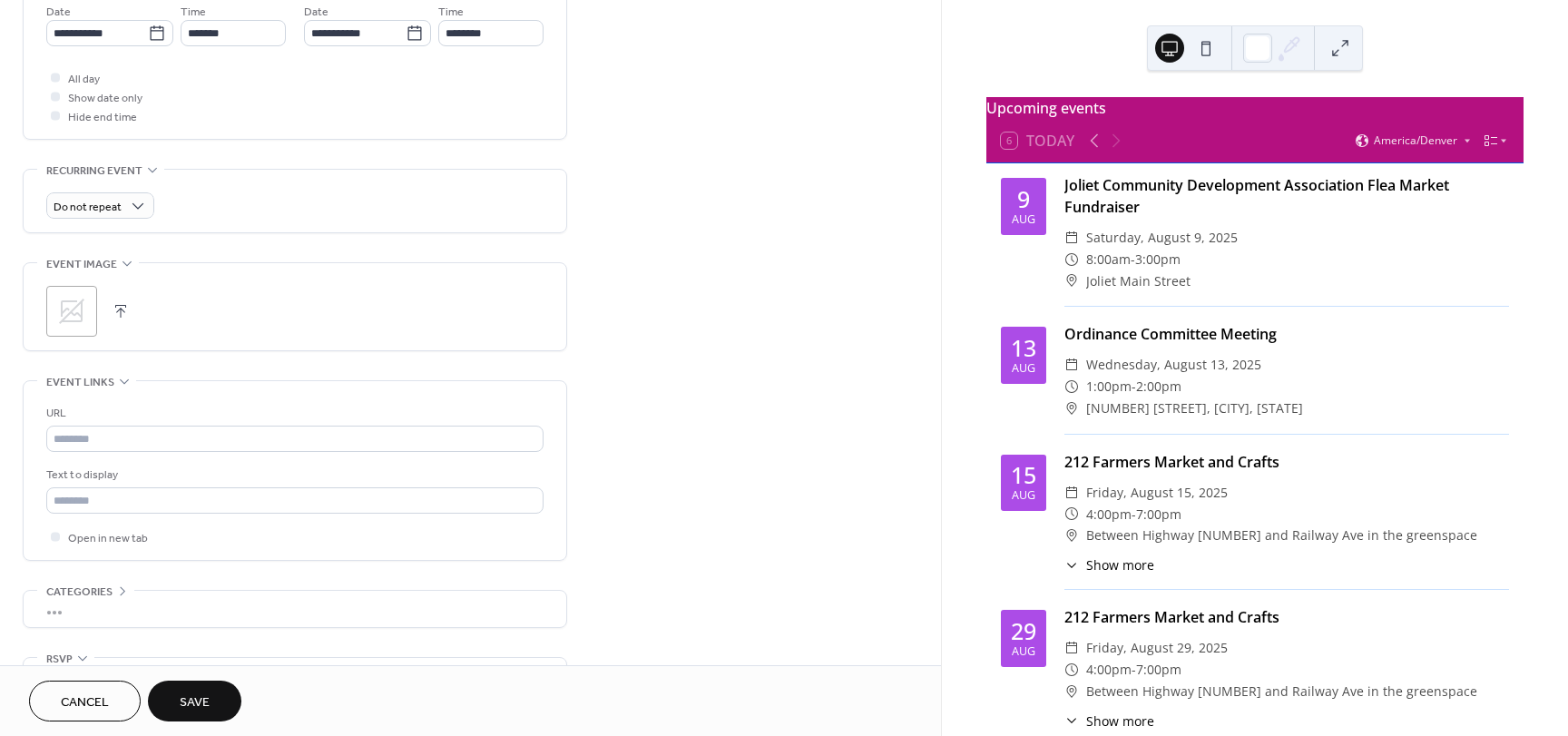 click on ";" at bounding box center (72, 311) 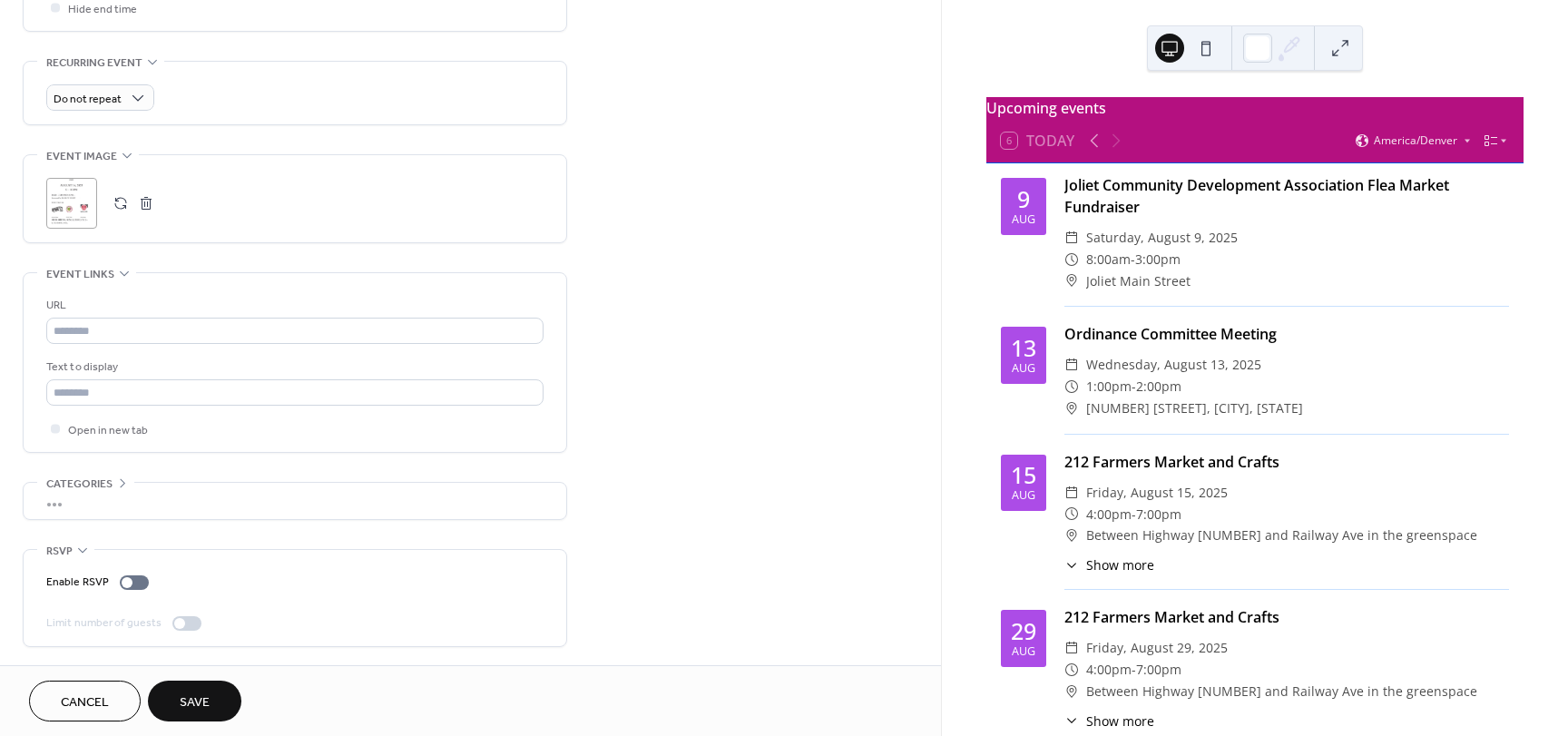 scroll, scrollTop: 562, scrollLeft: 0, axis: vertical 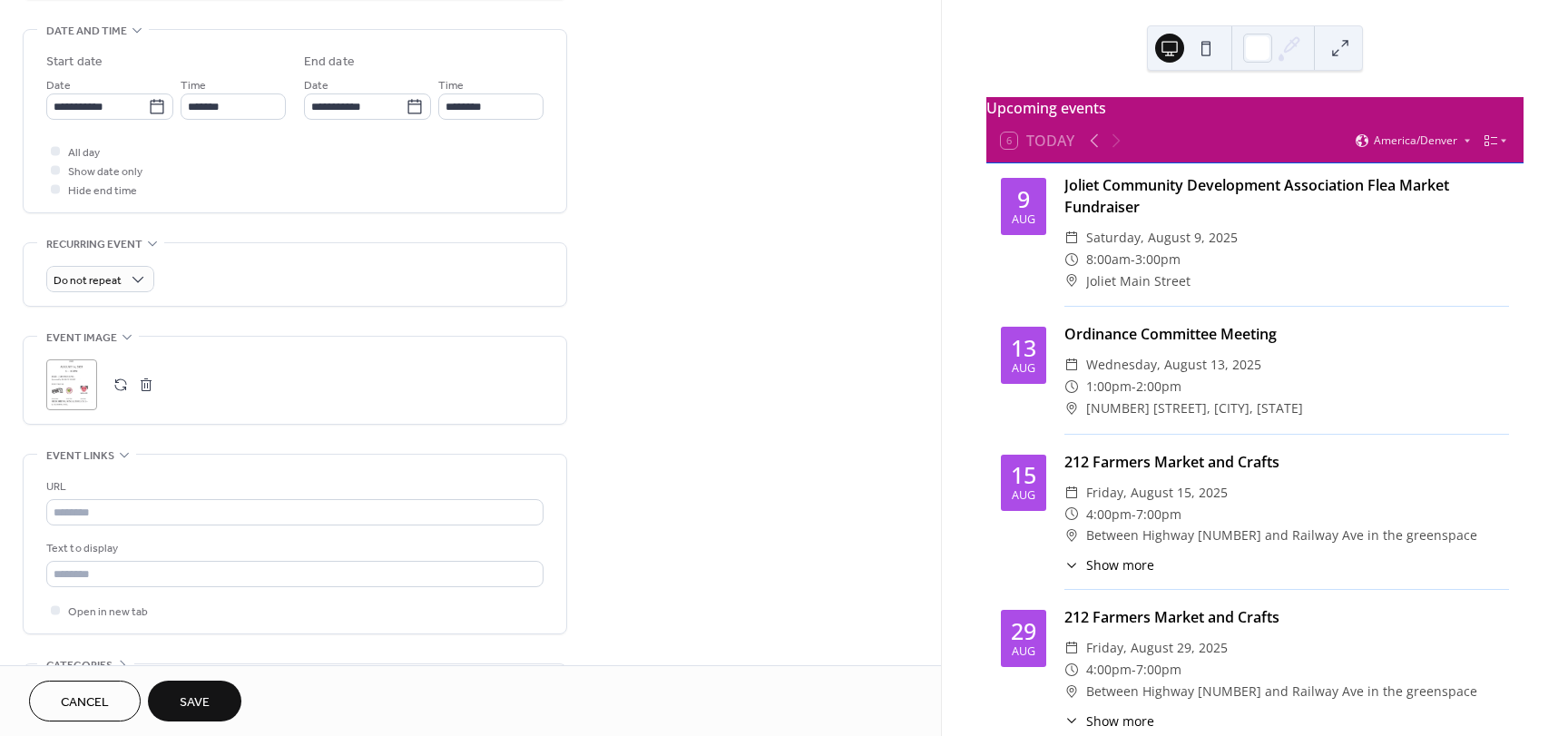 click on "Save" at bounding box center (194, 702) 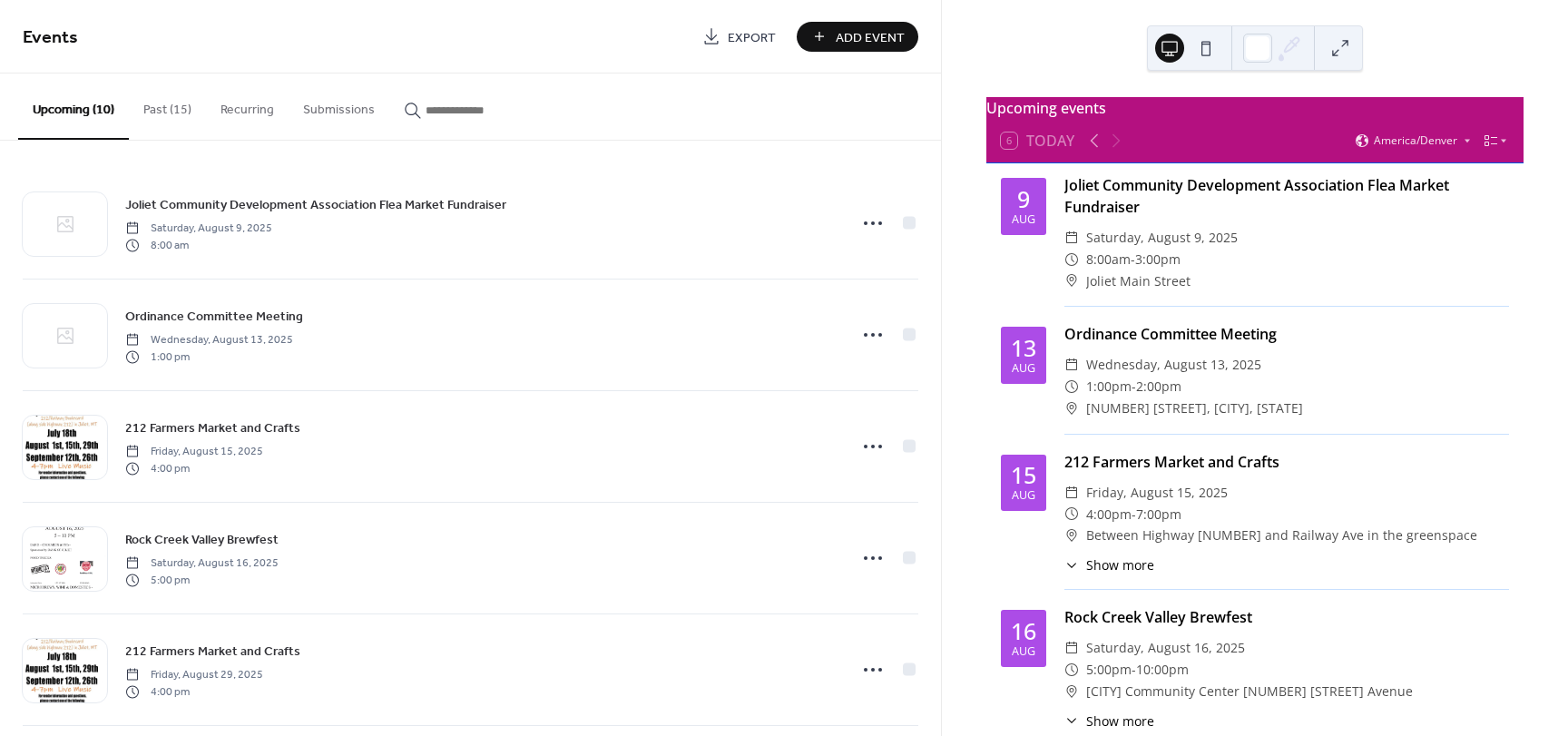 click on "Add Event" at bounding box center [870, 37] 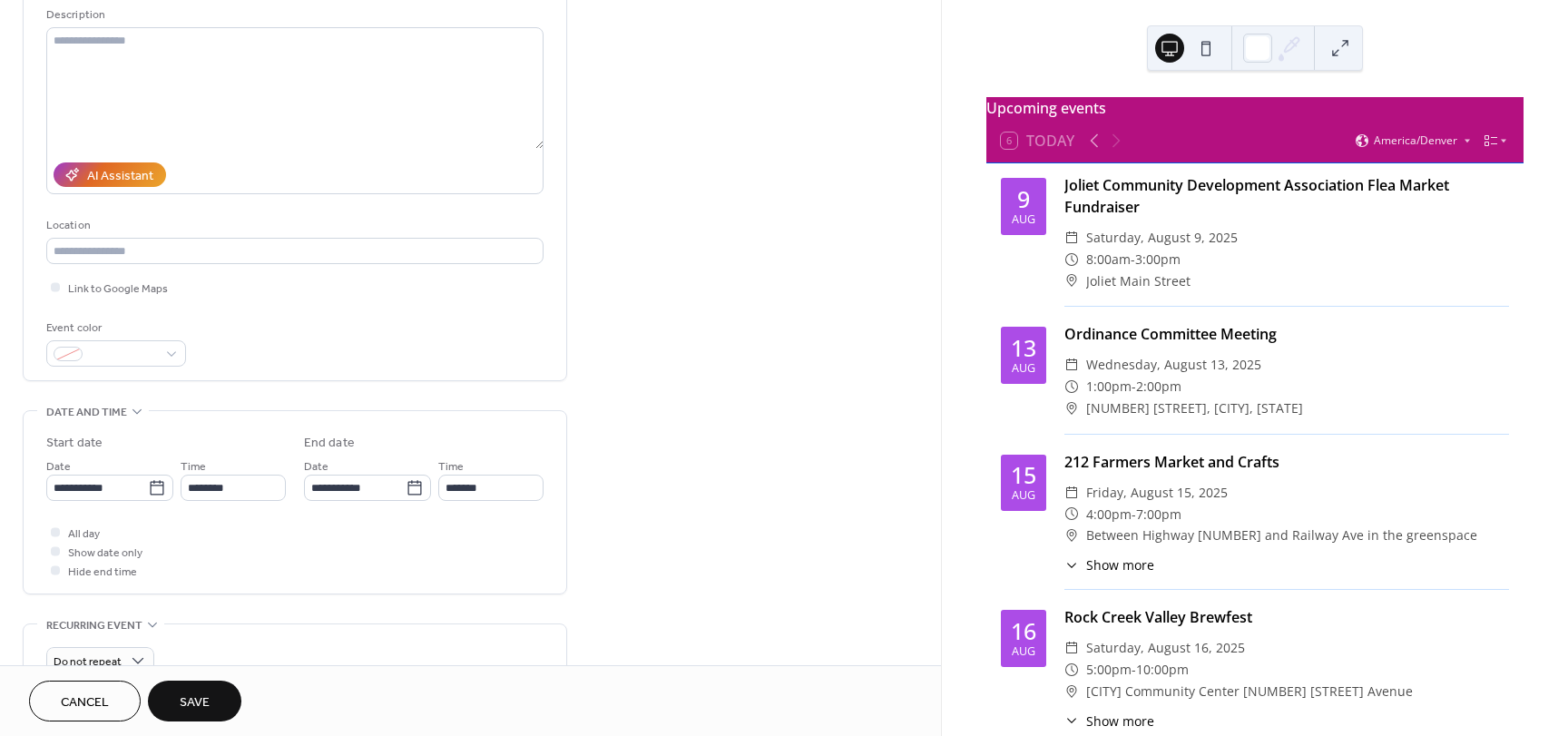 scroll, scrollTop: 182, scrollLeft: 0, axis: vertical 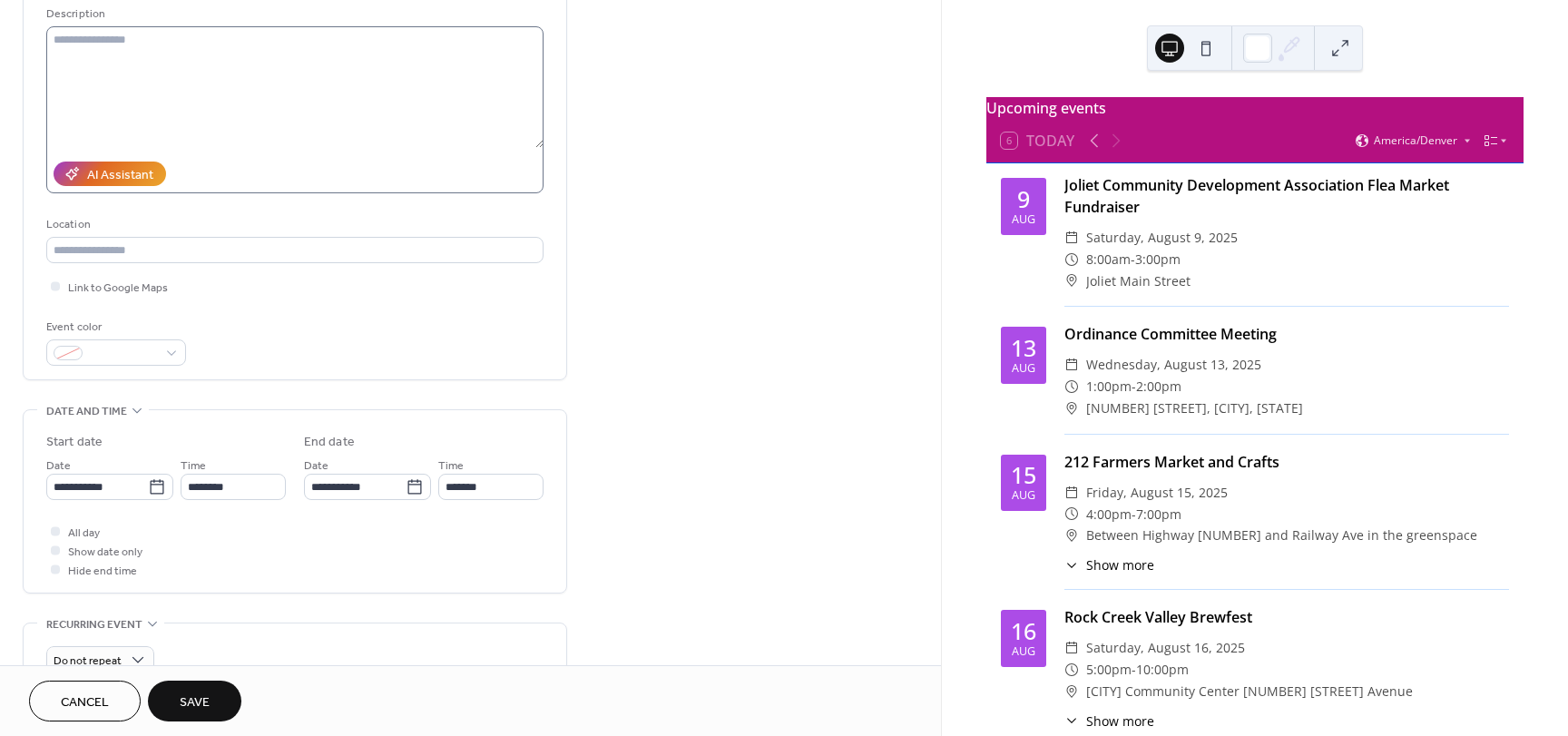 type on "**********" 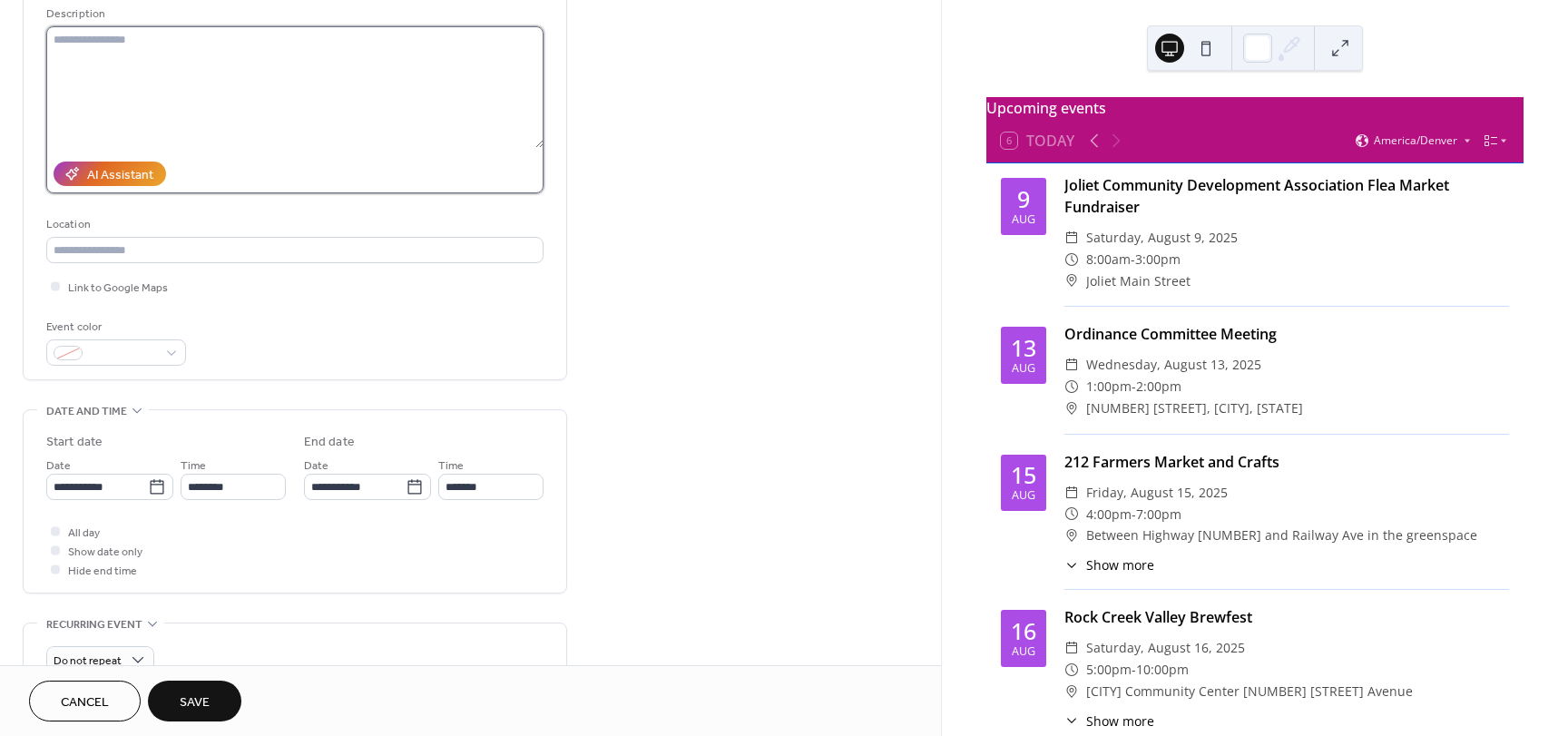 click at bounding box center [295, 87] 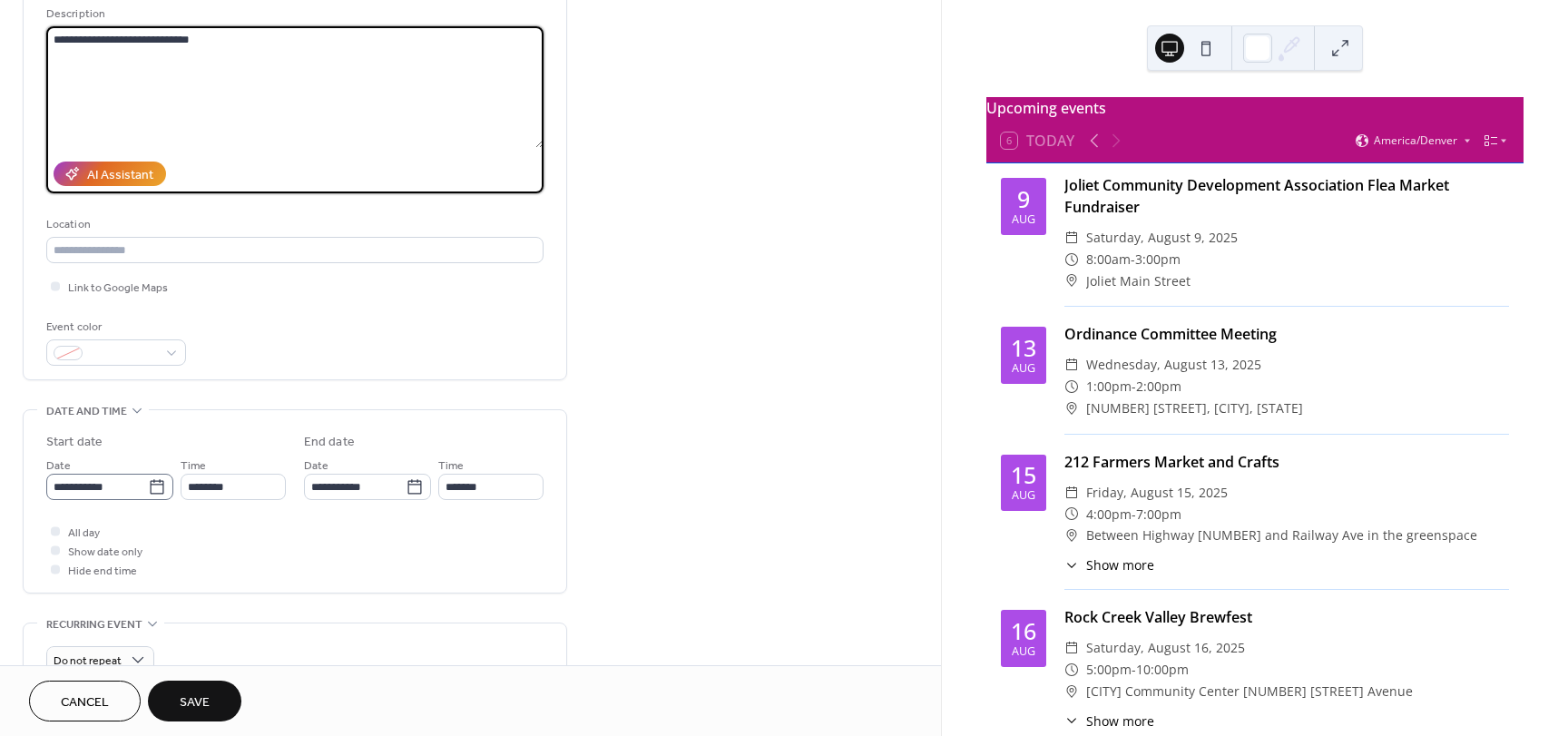 type on "**********" 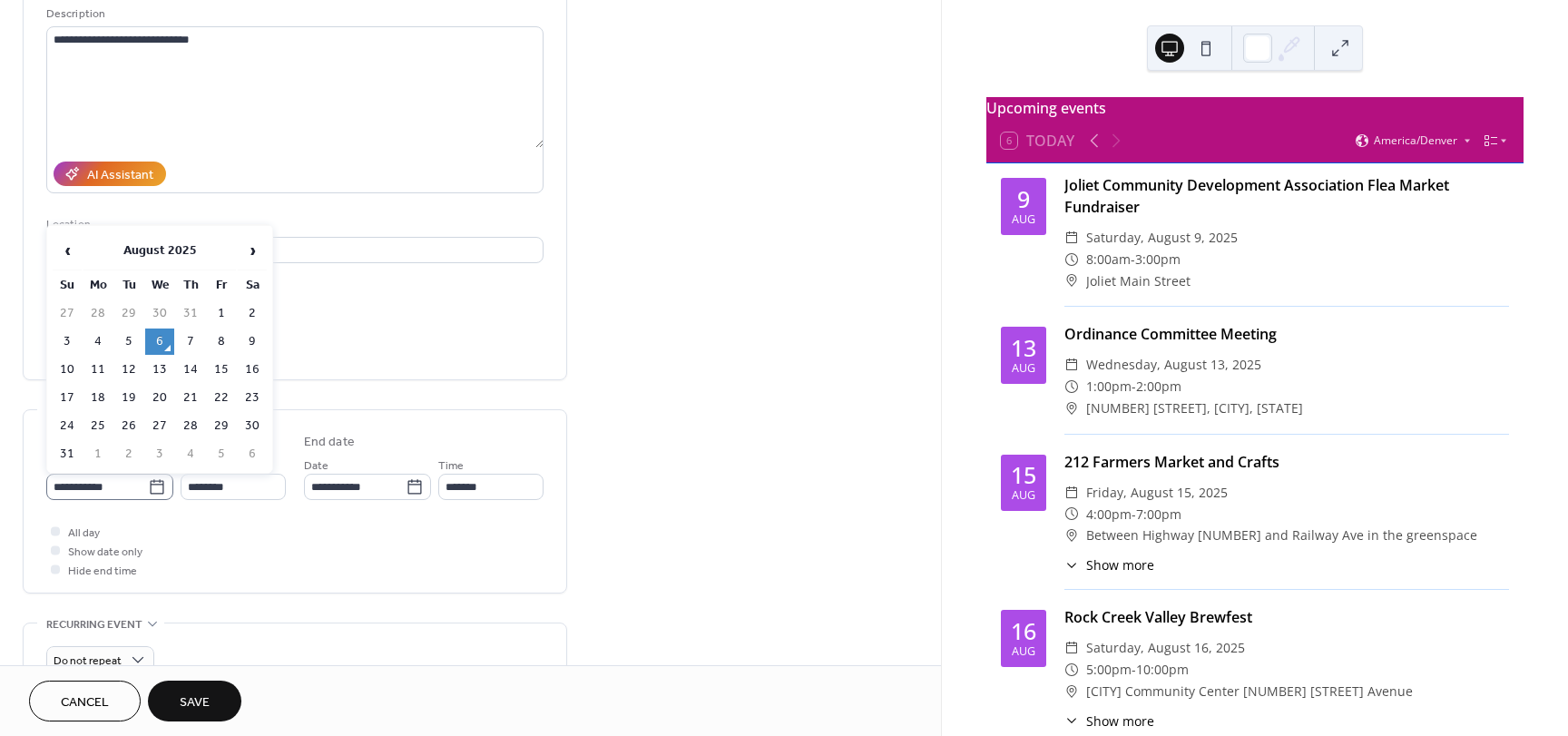 click 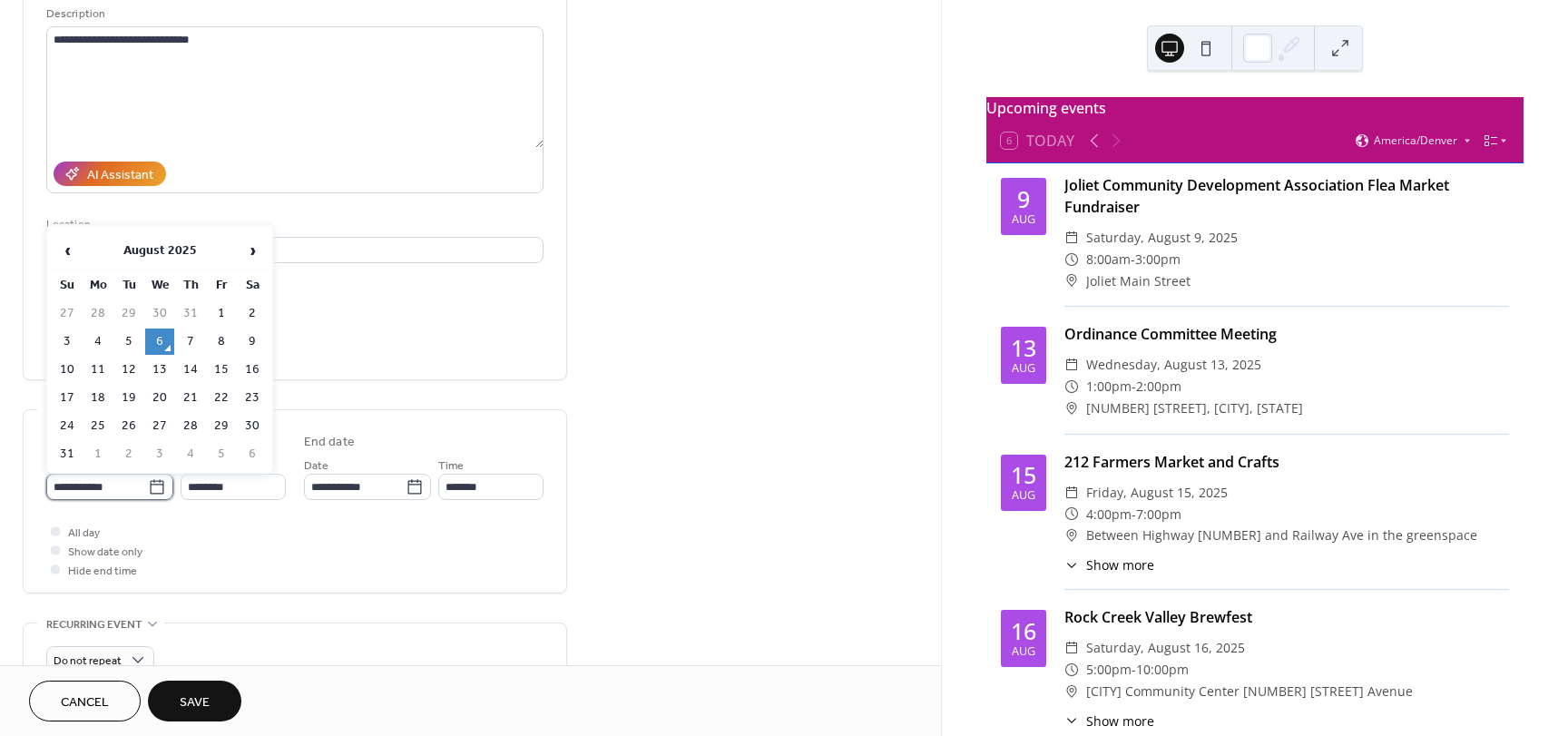 click on "**********" at bounding box center [97, 486] 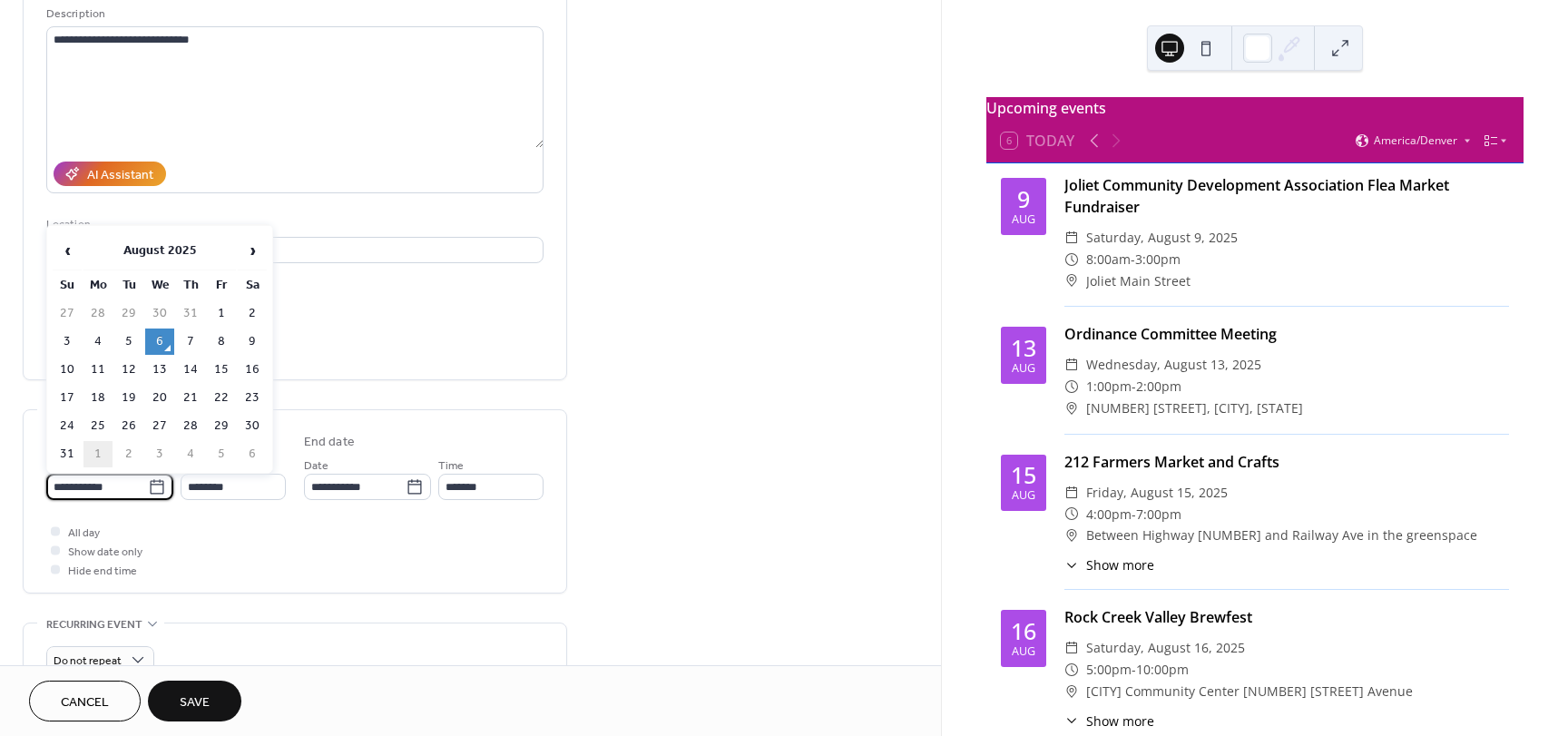 click on "1" at bounding box center (98, 454) 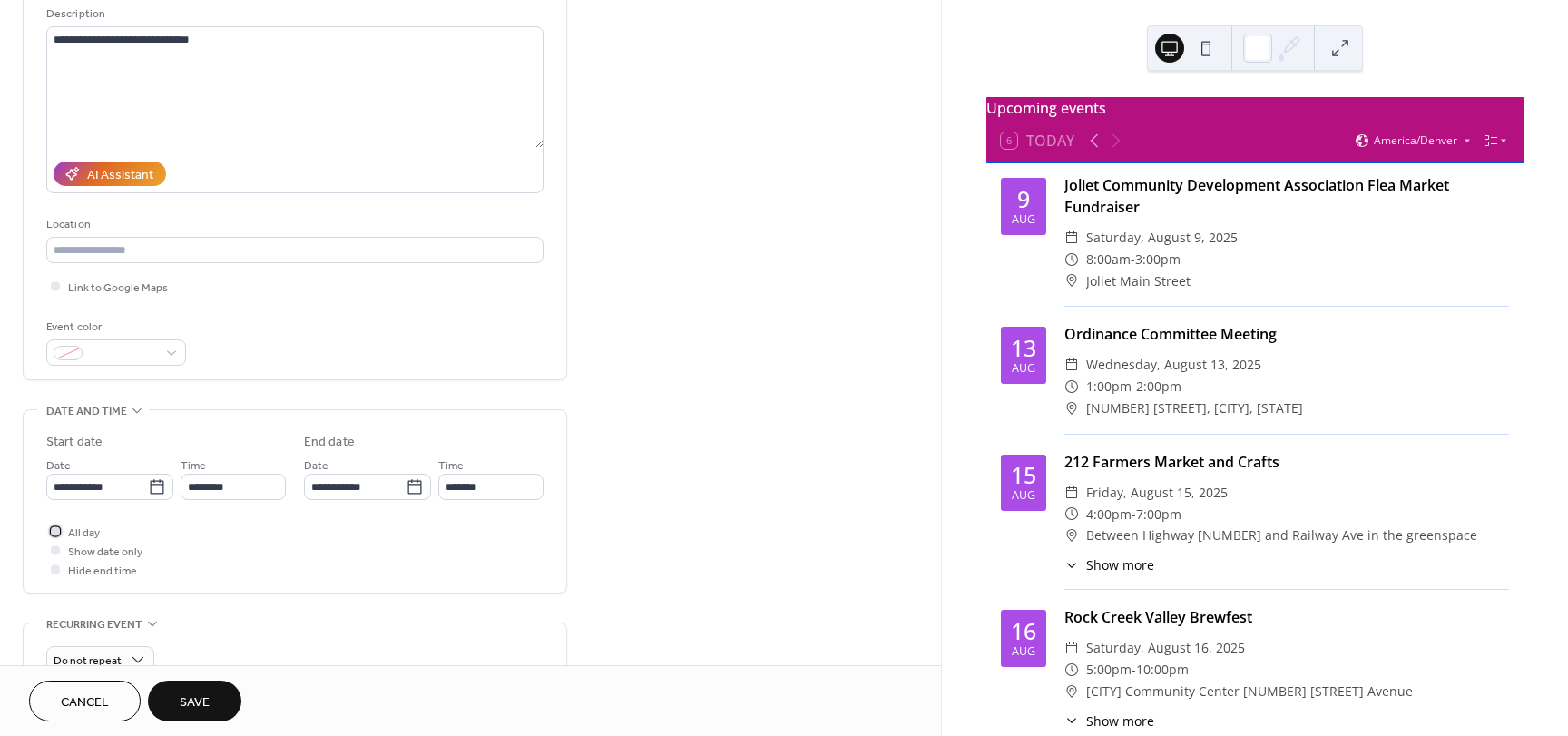 click on "All day" at bounding box center (83, 533) 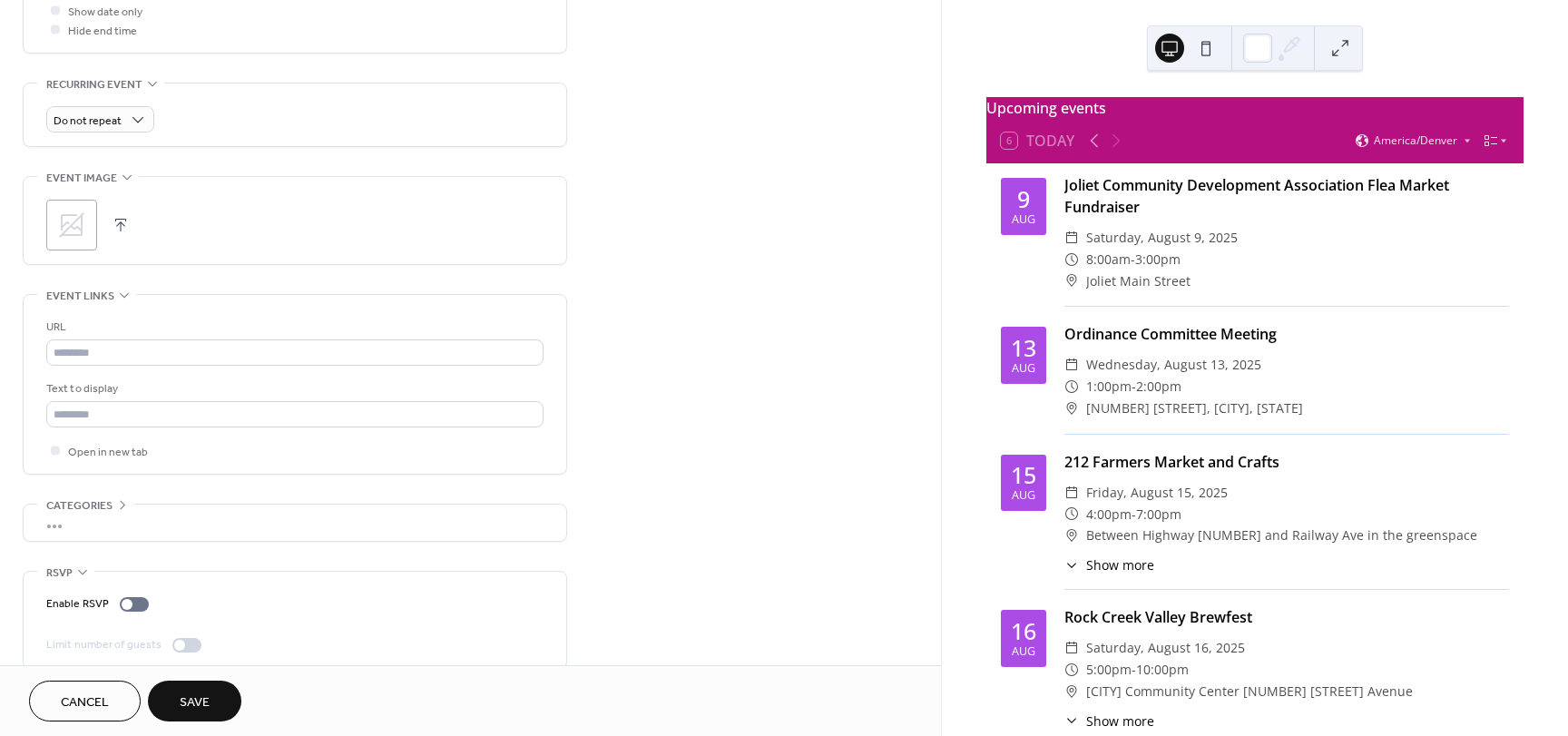 scroll, scrollTop: 726, scrollLeft: 0, axis: vertical 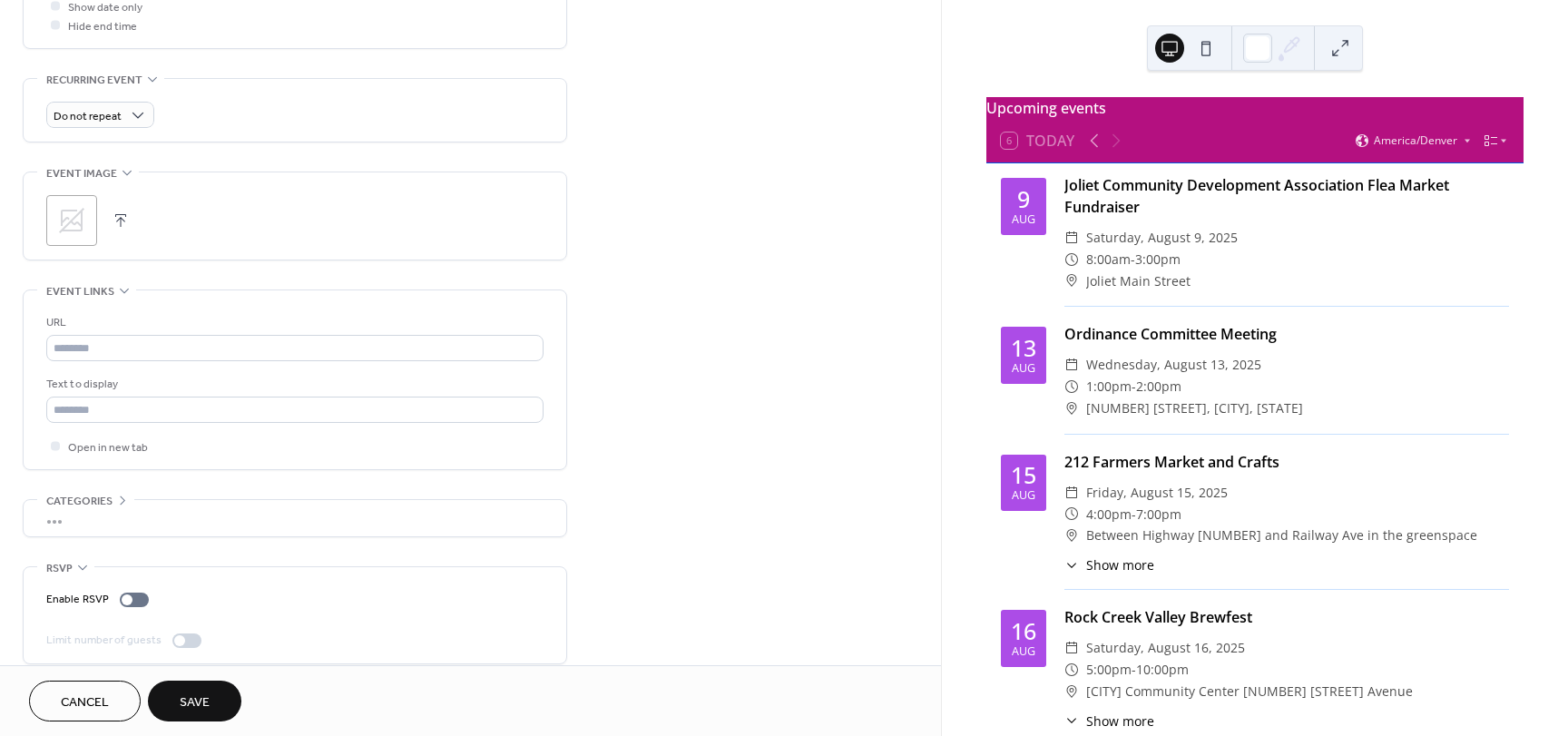 click 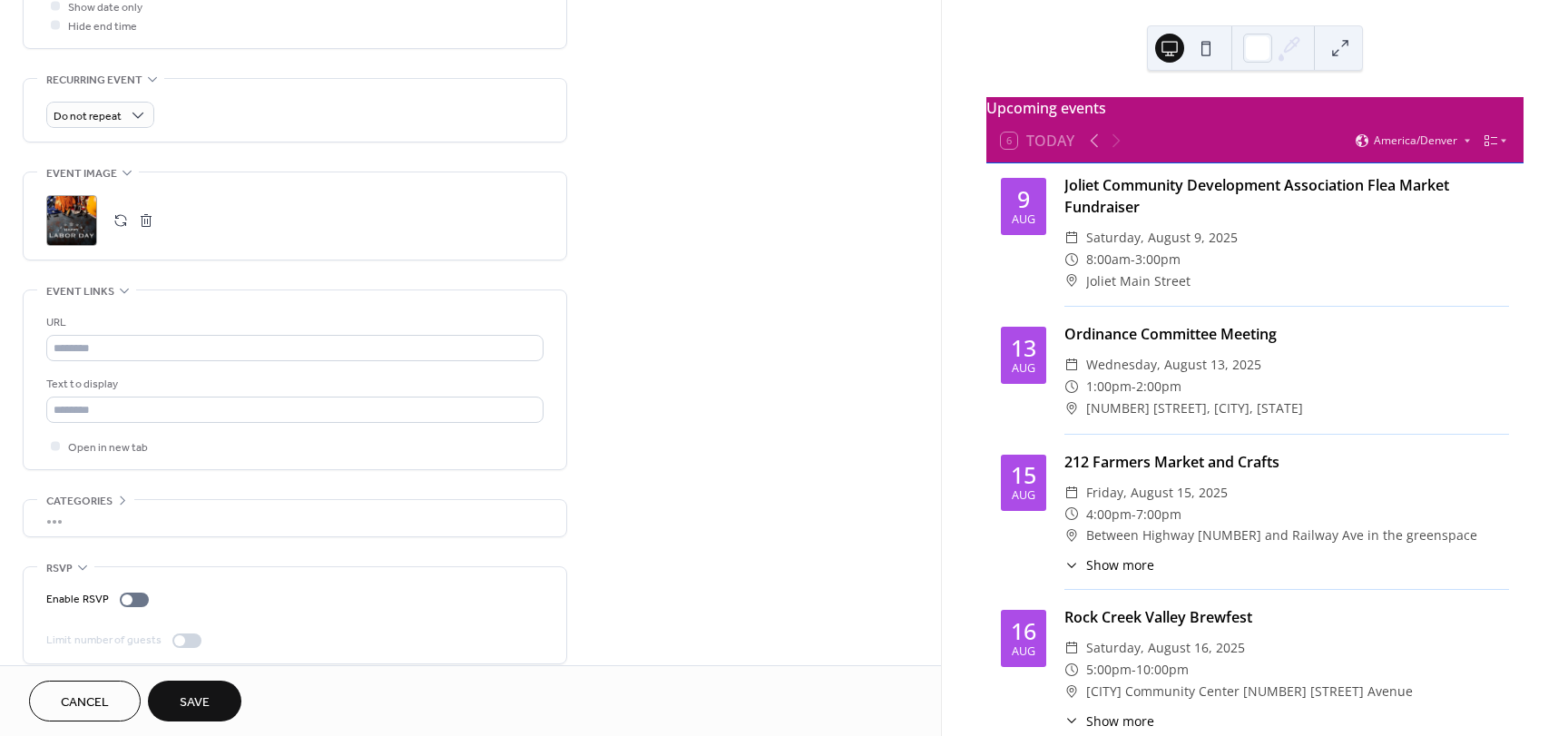 click on "Save" at bounding box center (194, 702) 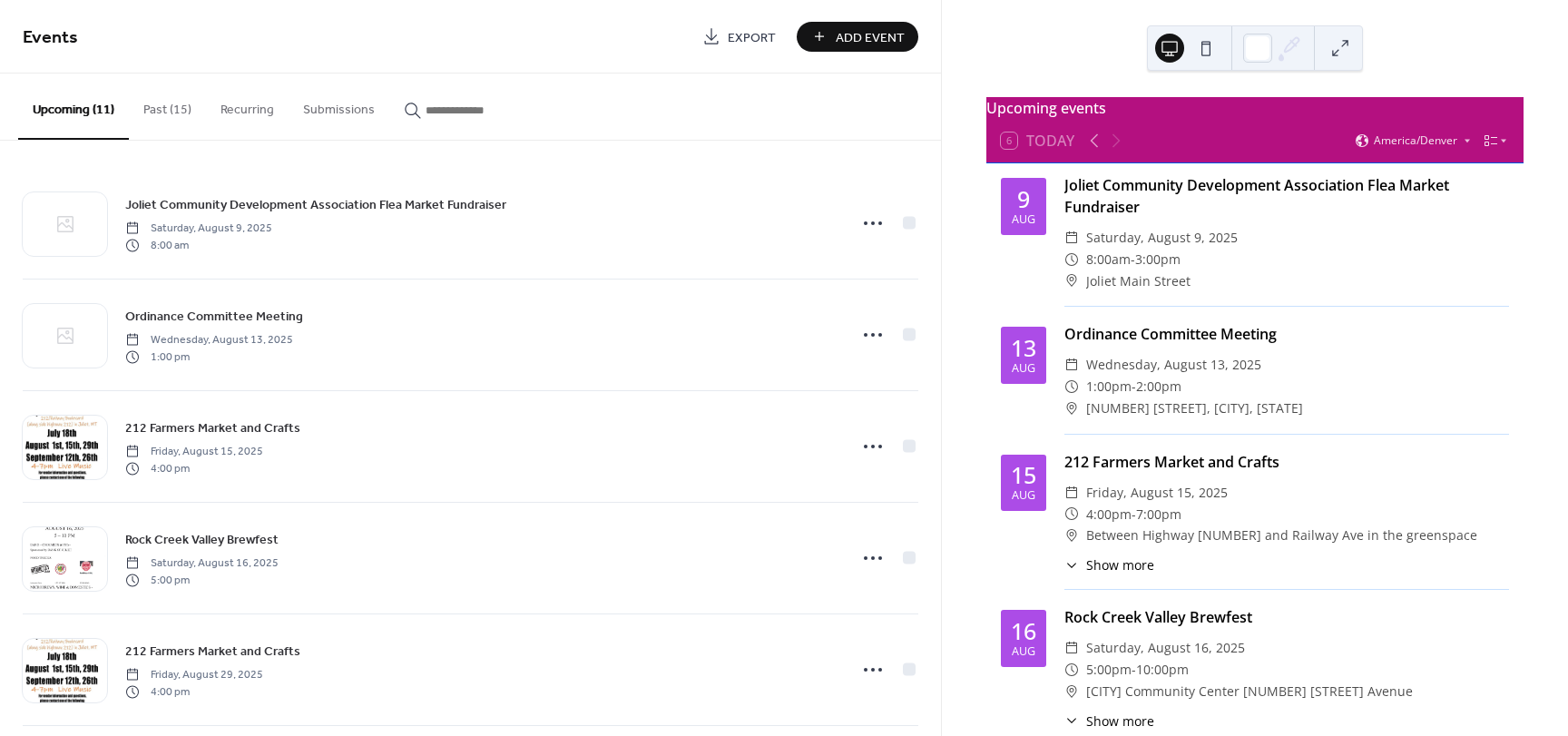 click on "Add Event" at bounding box center (870, 37) 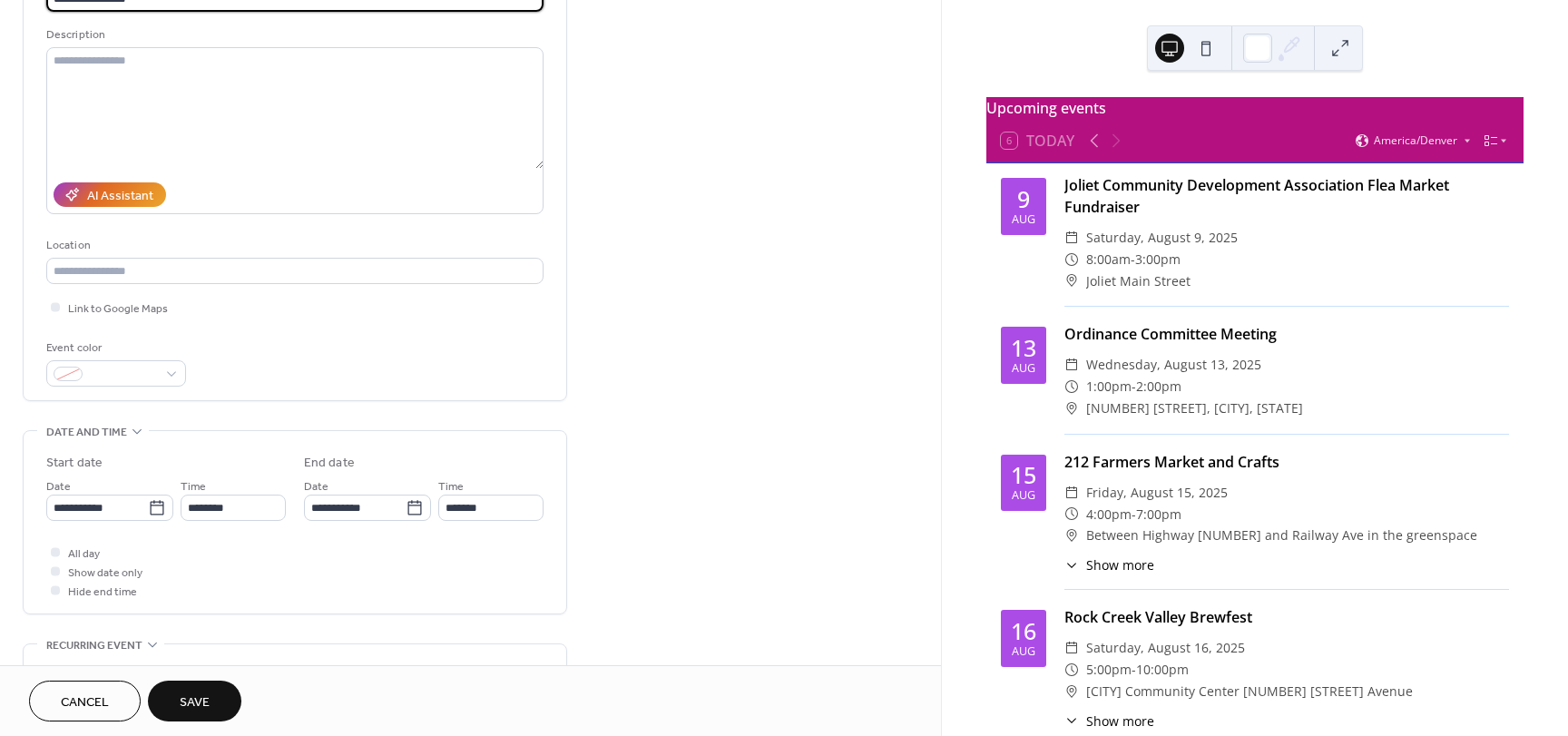 scroll, scrollTop: 182, scrollLeft: 0, axis: vertical 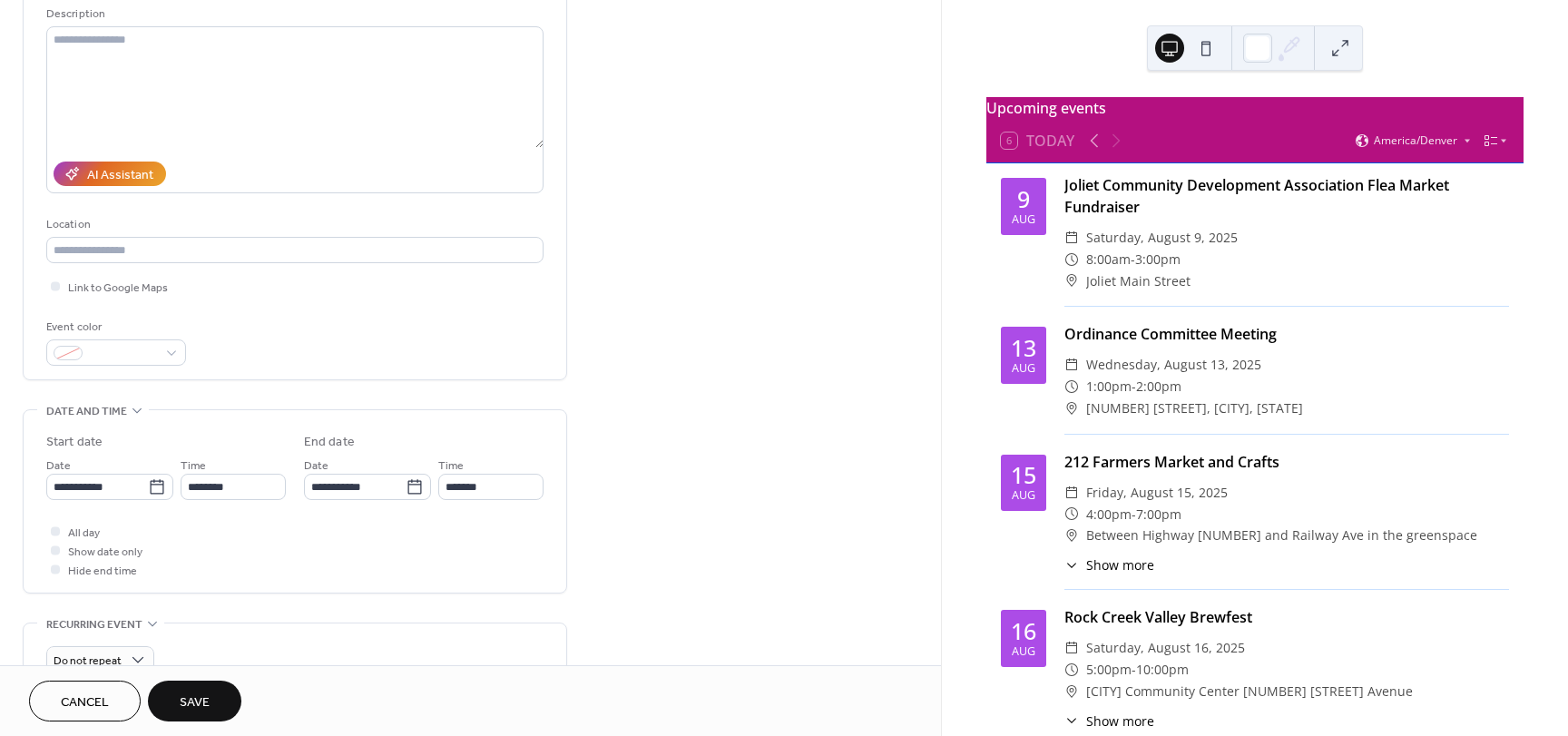 type on "**********" 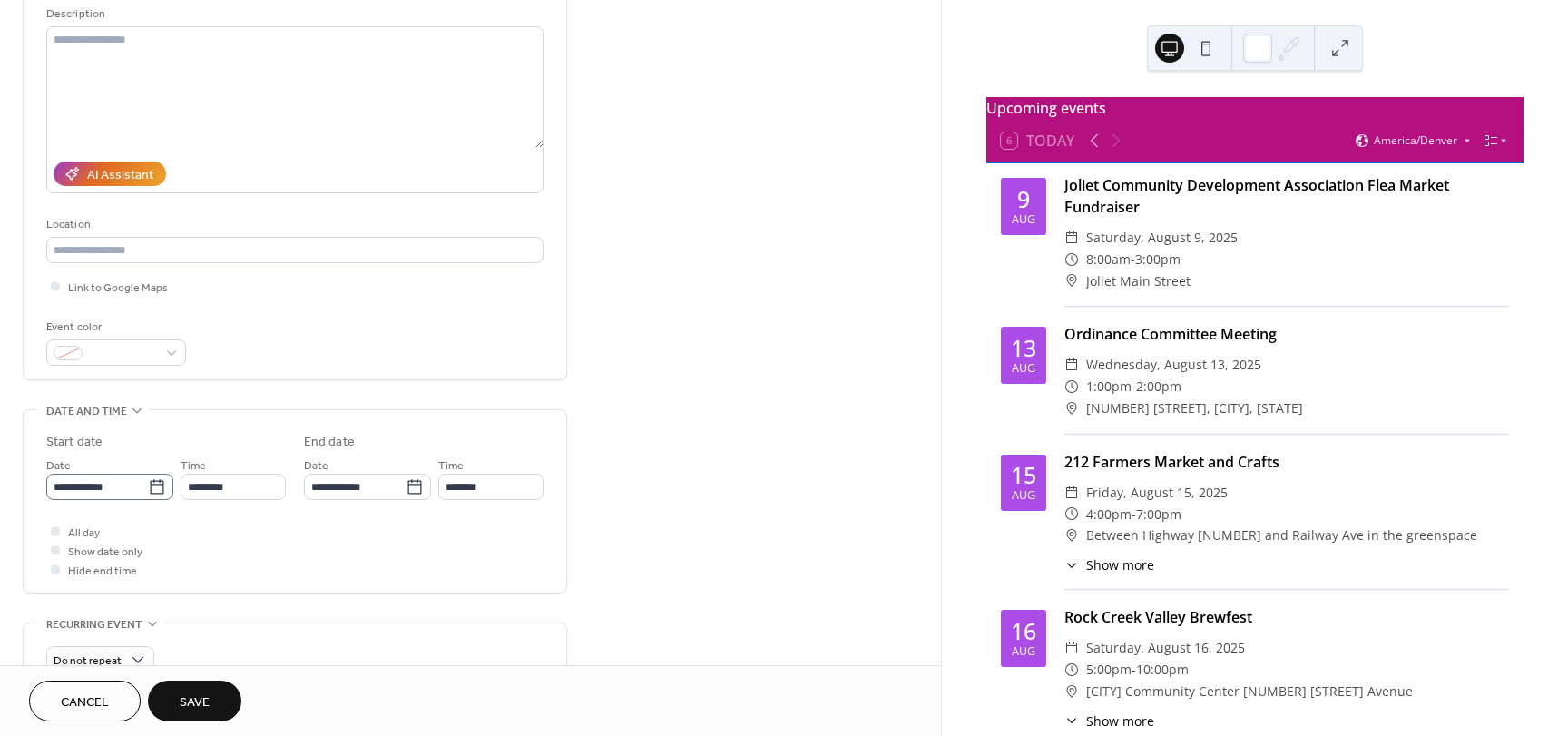 drag, startPoint x: 168, startPoint y: 505, endPoint x: 150, endPoint y: 499, distance: 18.973666 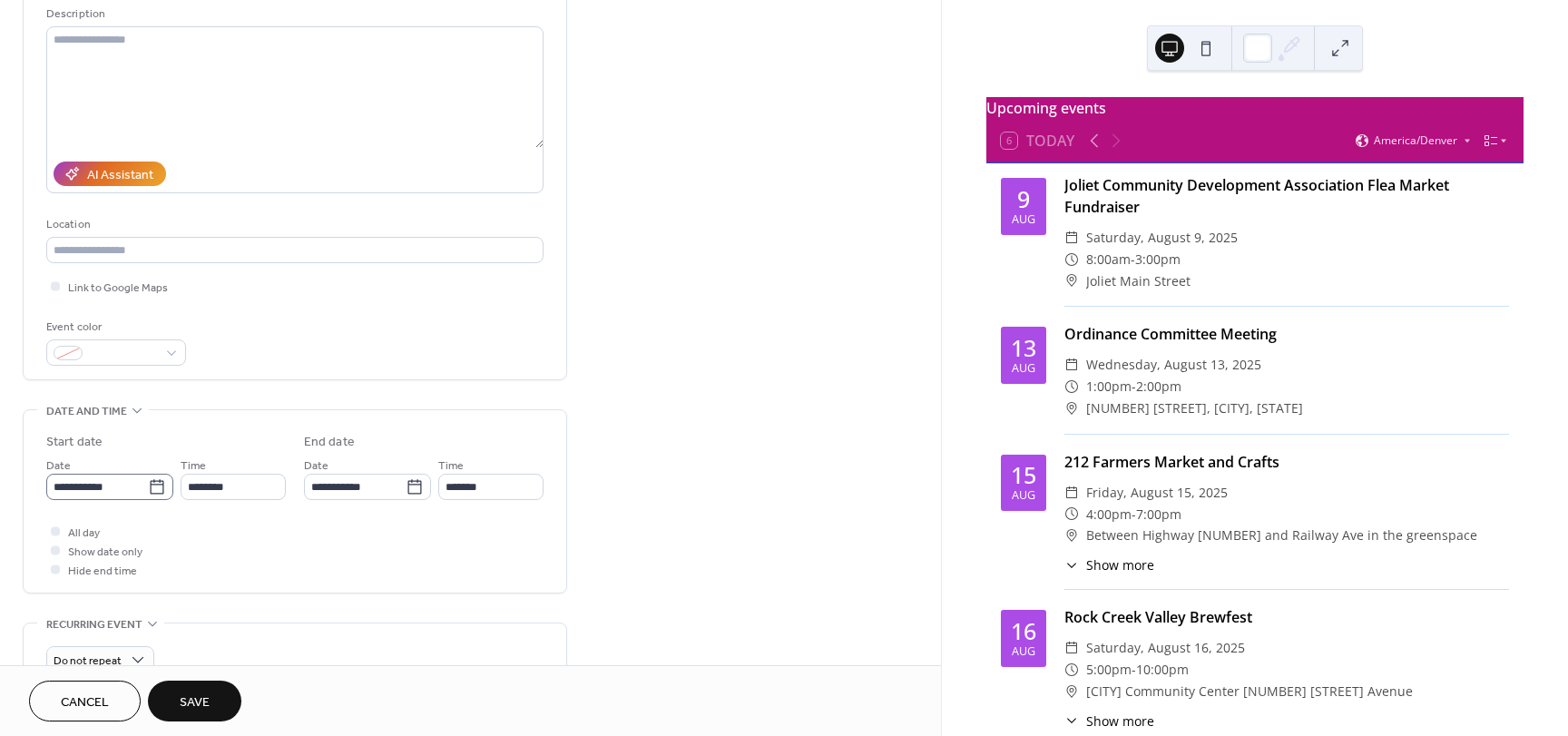click on "**********" at bounding box center [295, 505] 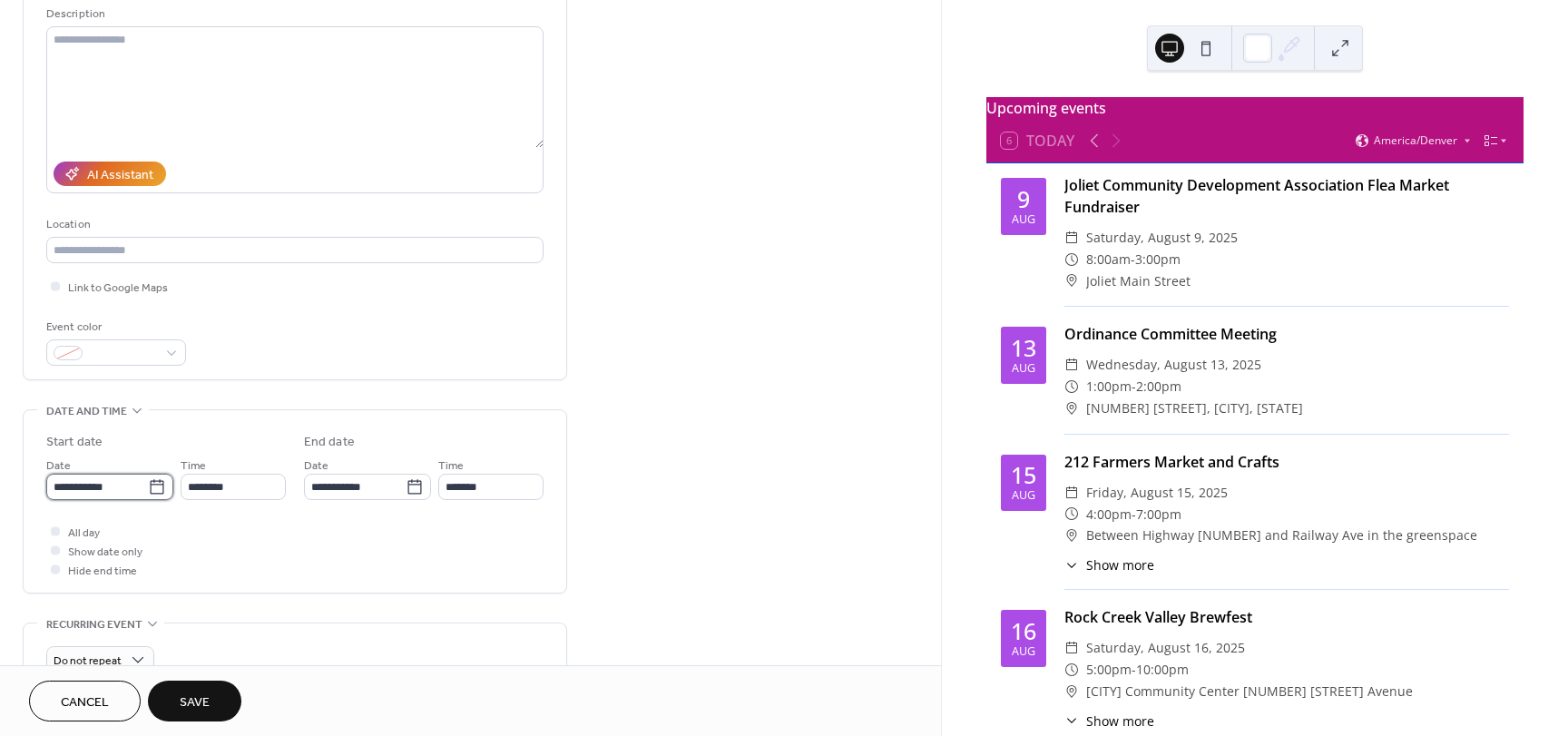 click on "**********" at bounding box center [97, 486] 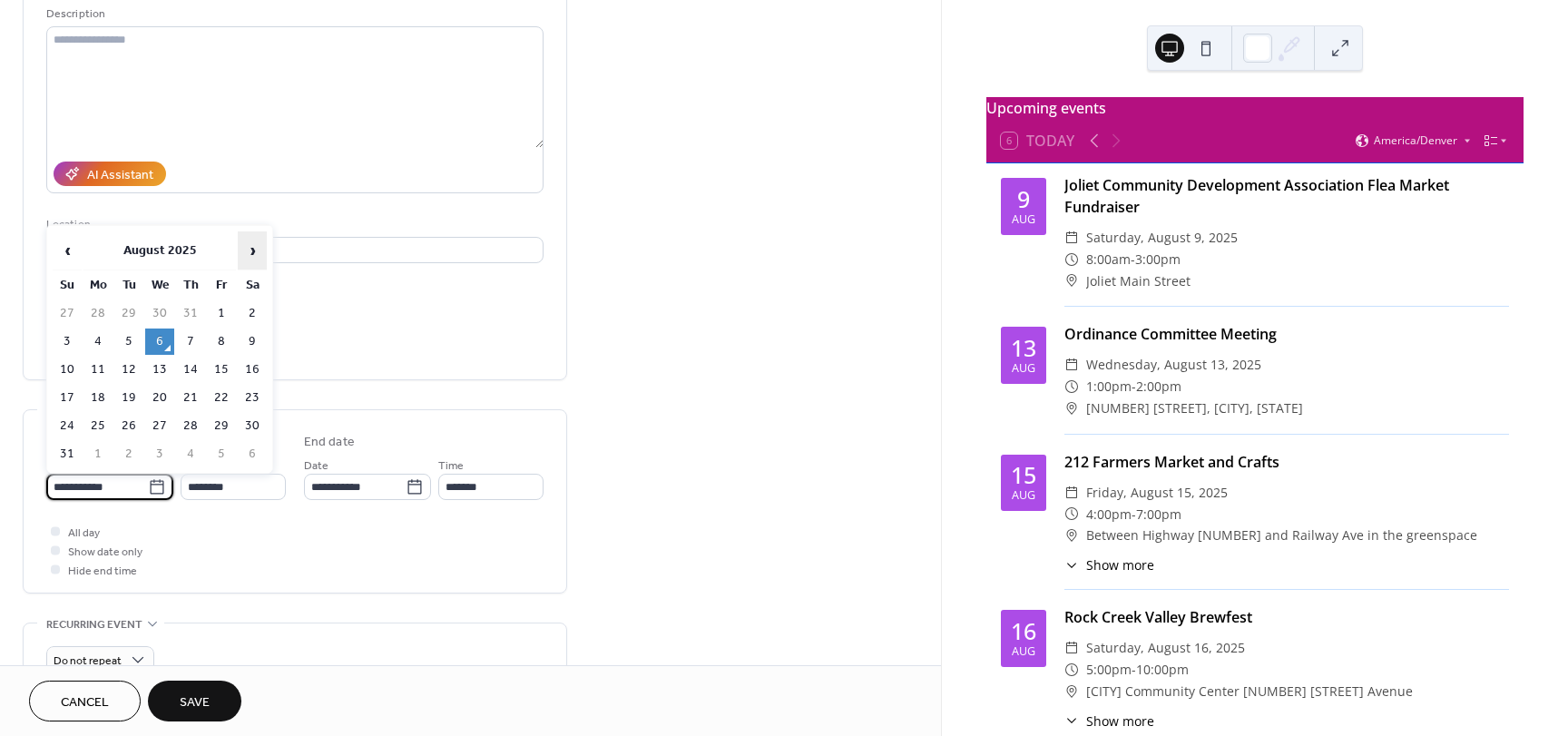click on "›" at bounding box center [252, 250] 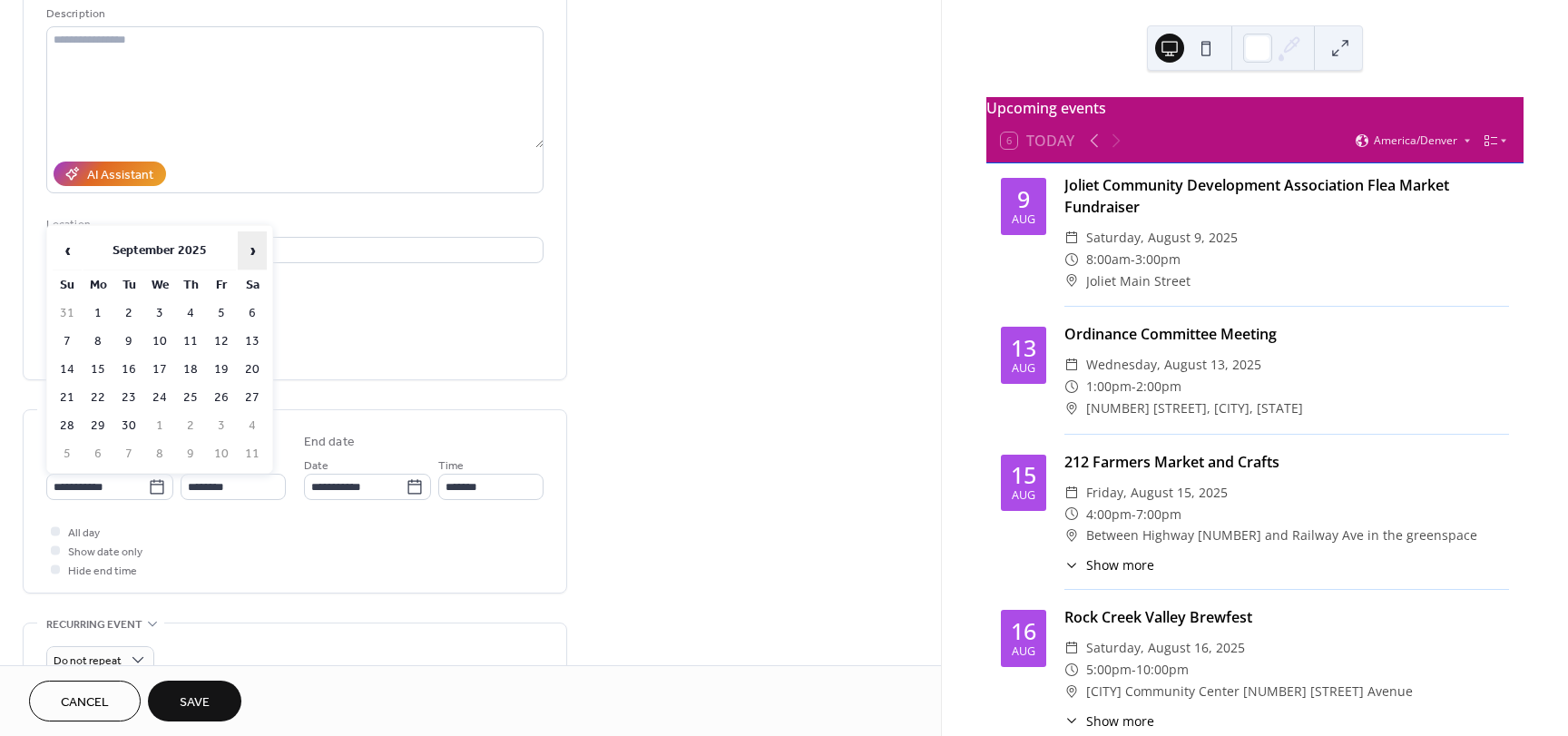 click on "›" at bounding box center (252, 250) 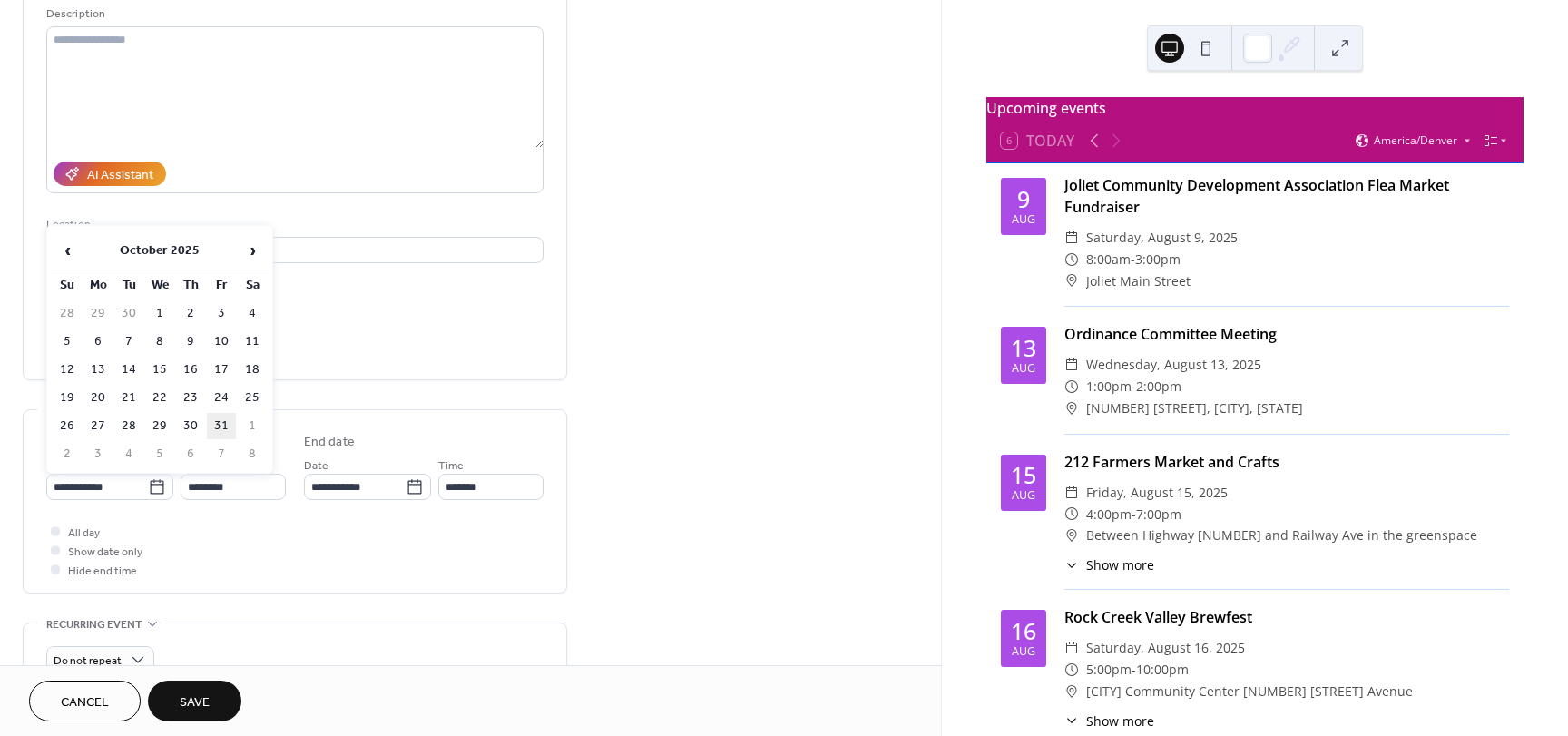 click on "31" at bounding box center [221, 426] 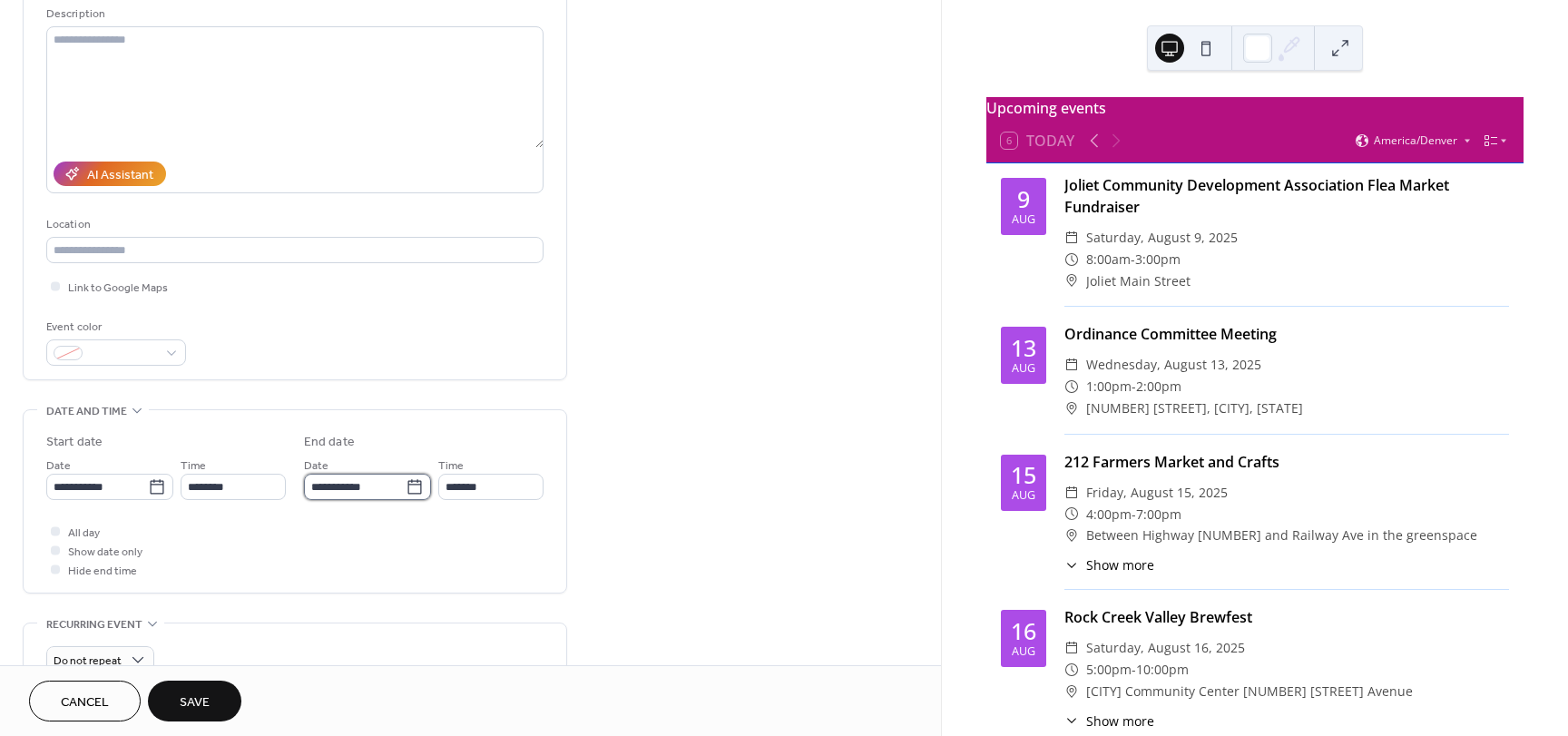 click on "**********" at bounding box center [355, 486] 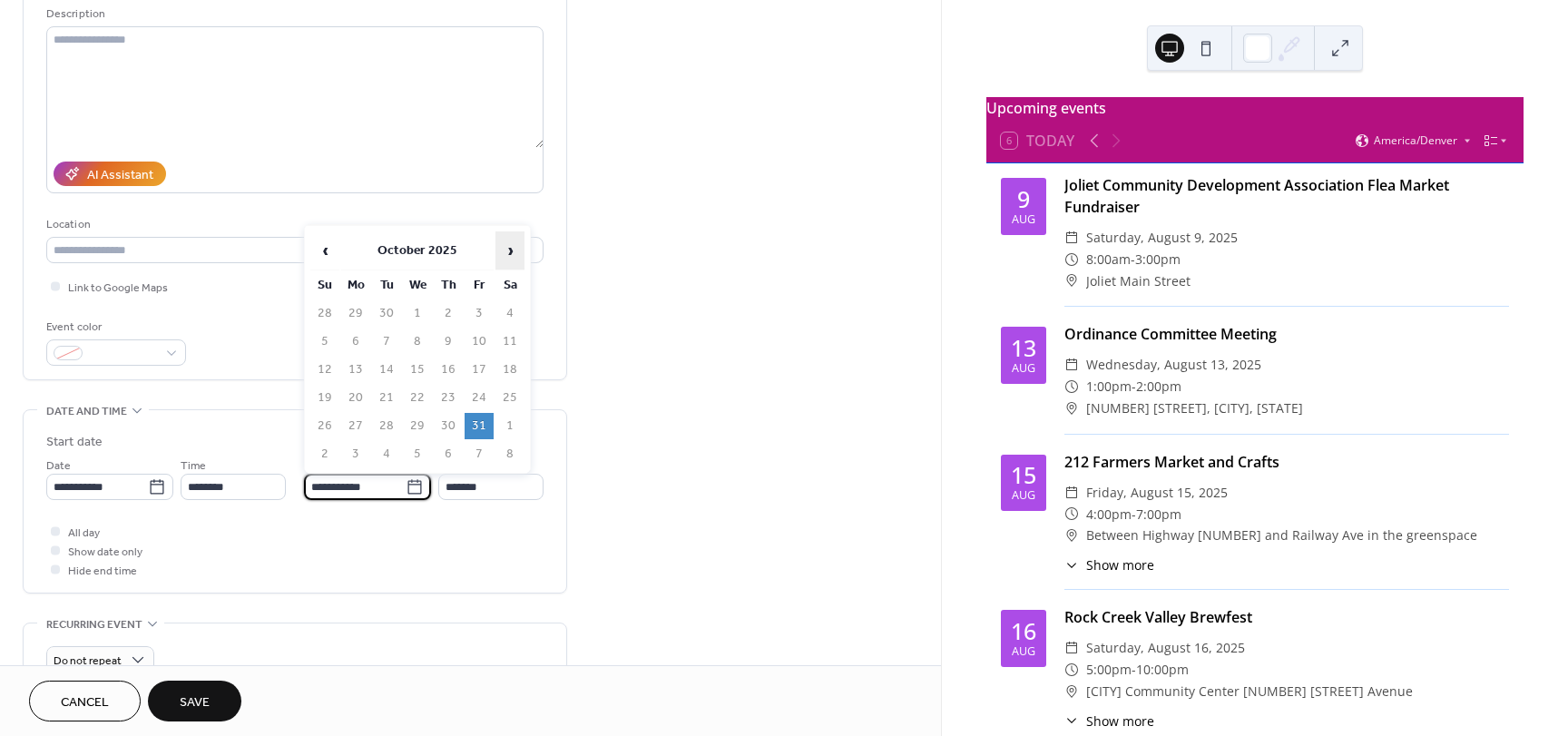 click on "›" at bounding box center (510, 250) 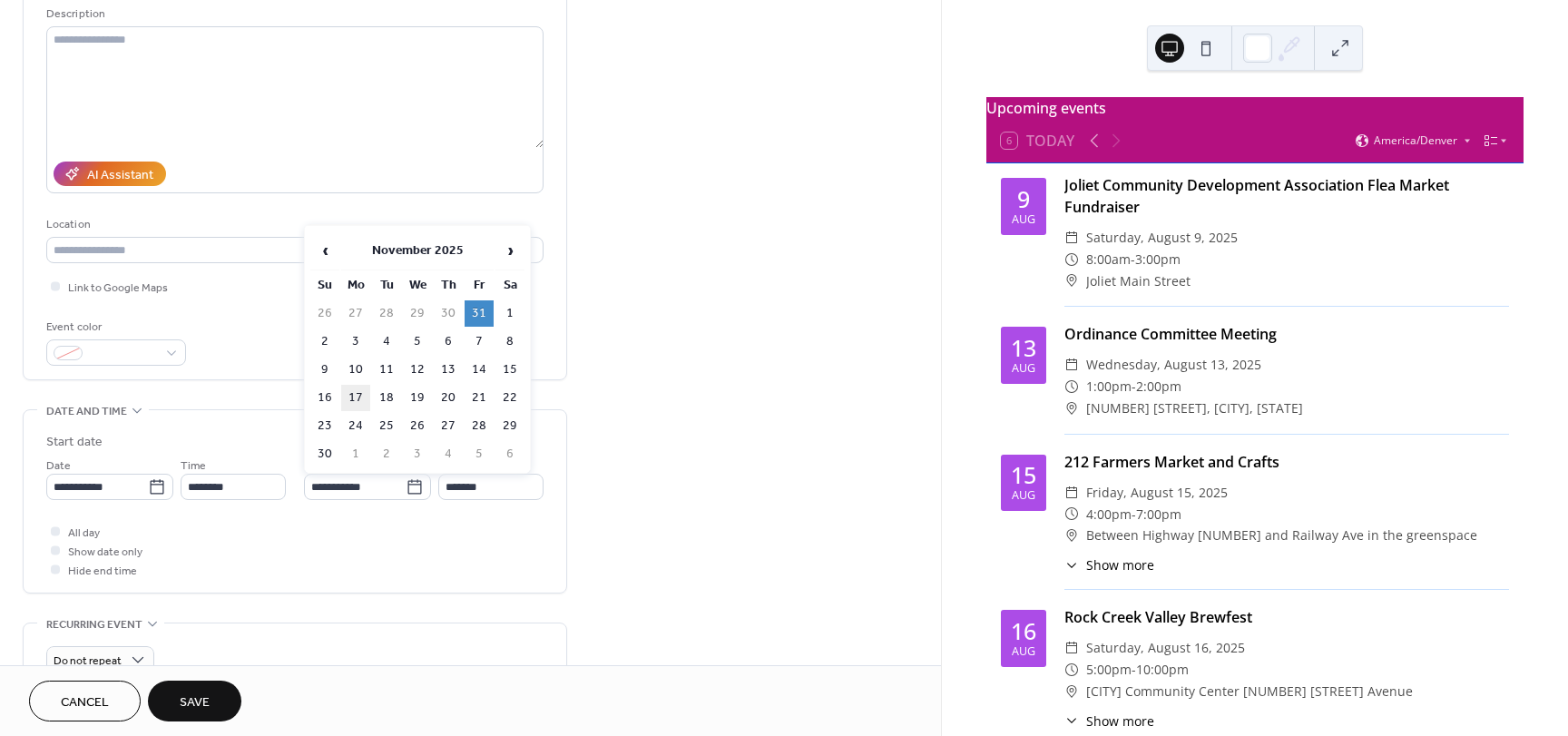 click on "17" at bounding box center [356, 397] 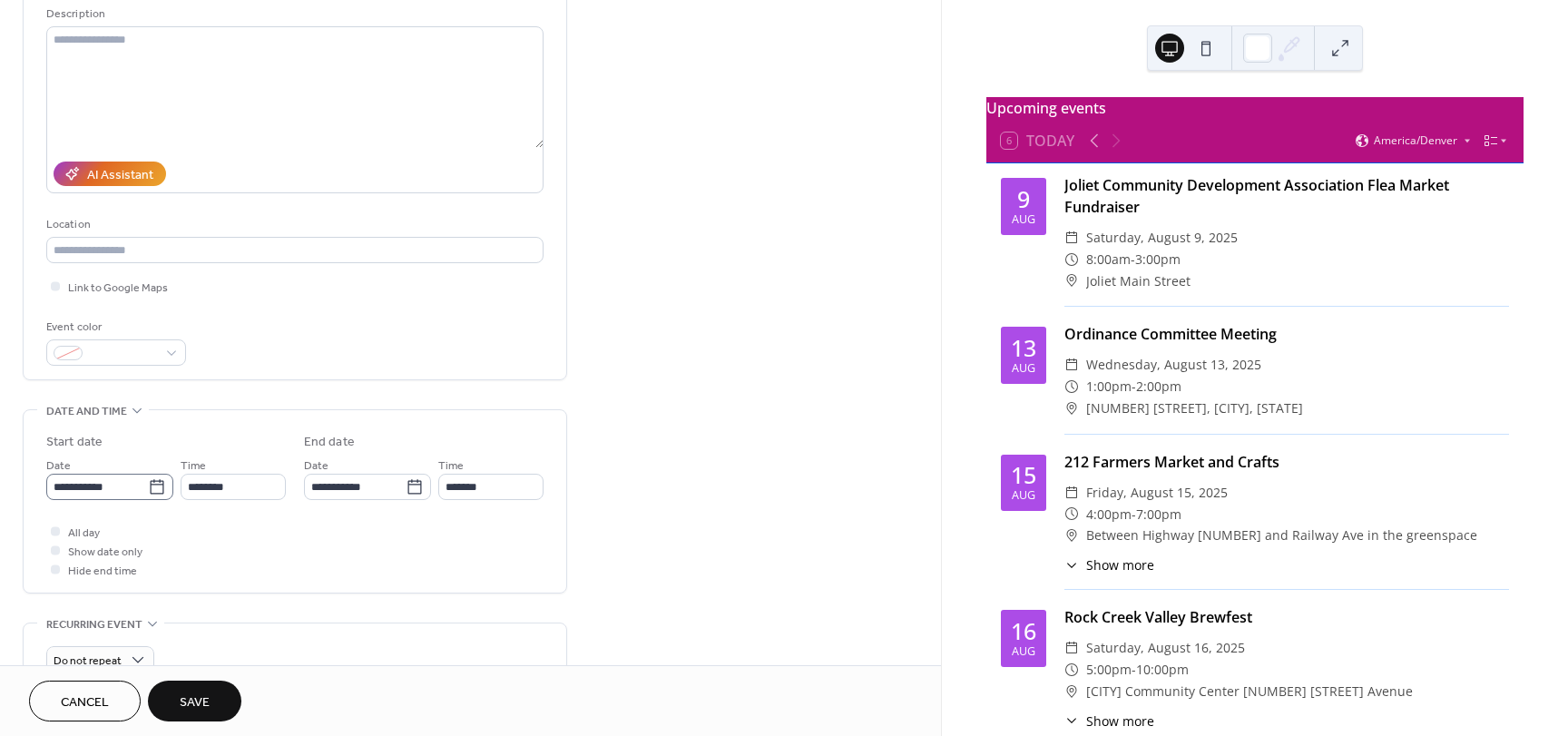 click 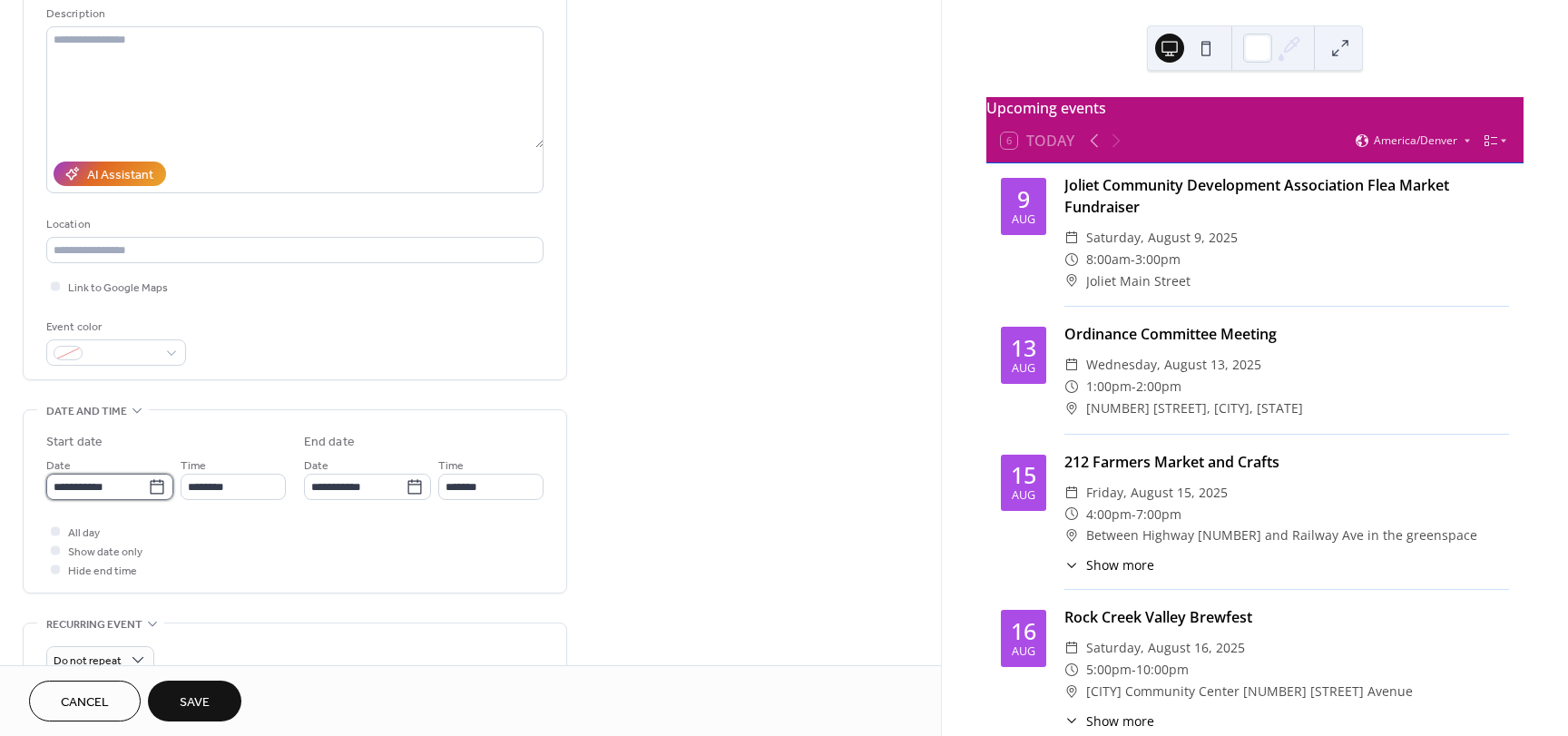 click on "**********" at bounding box center (97, 486) 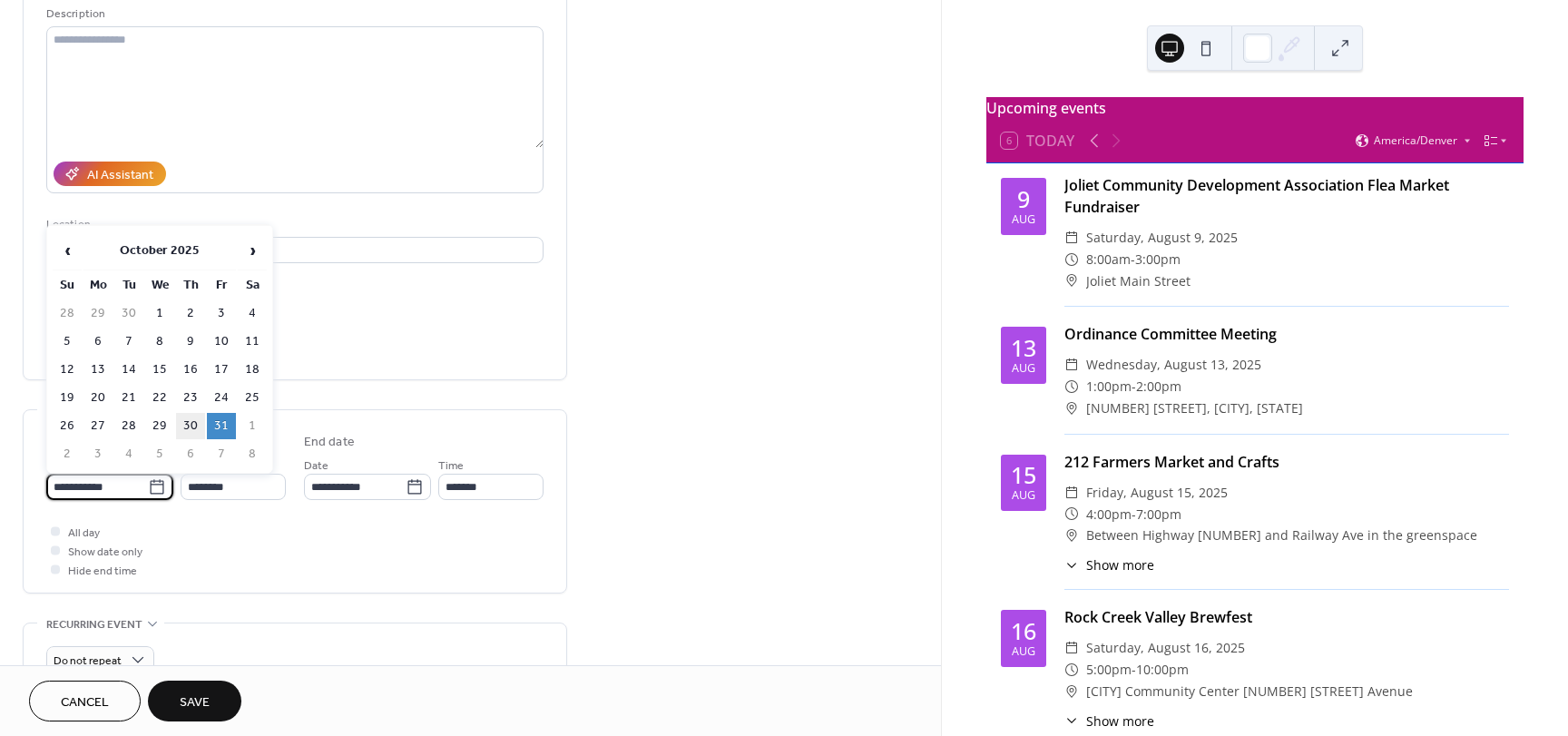 click on "30" at bounding box center [191, 426] 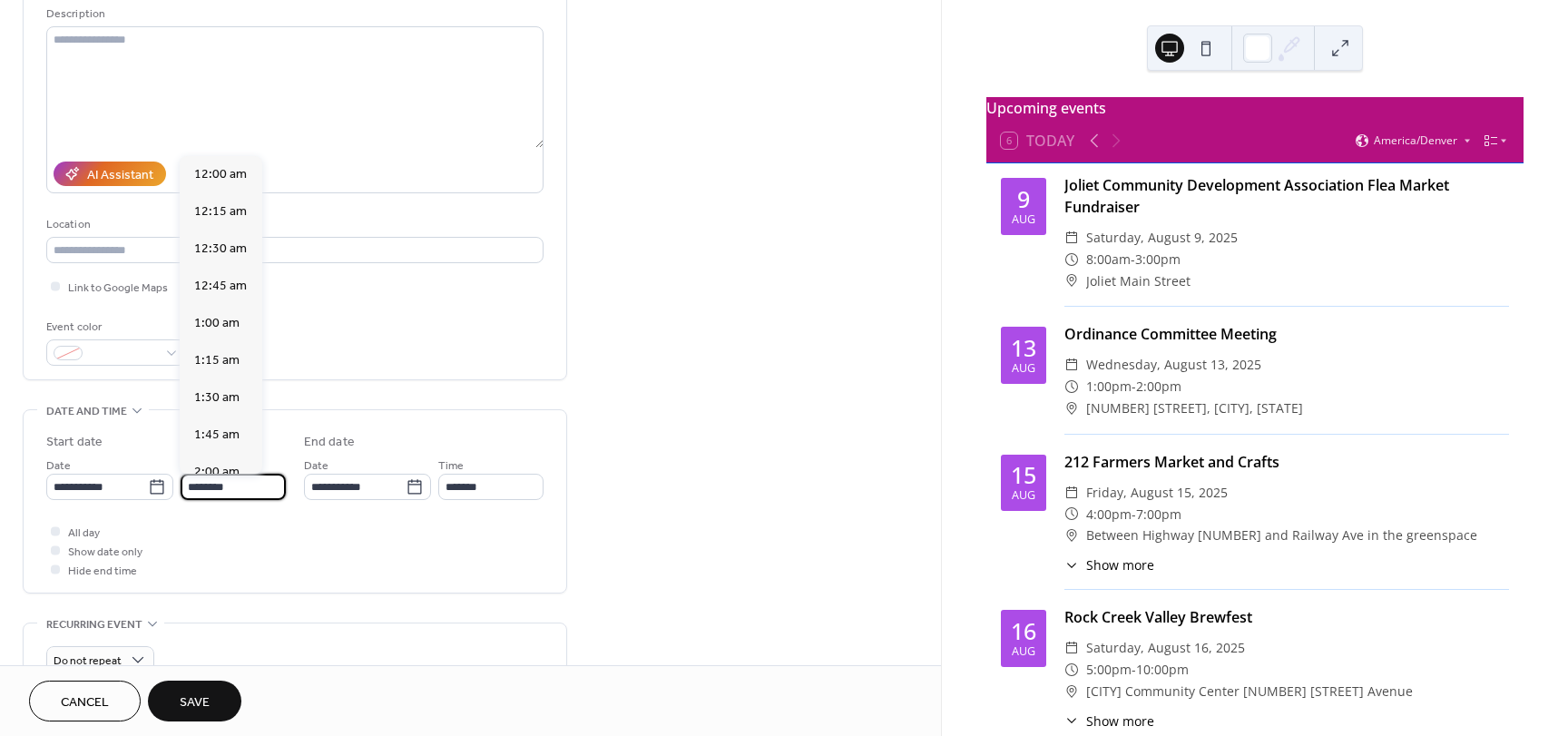 scroll, scrollTop: 1786, scrollLeft: 0, axis: vertical 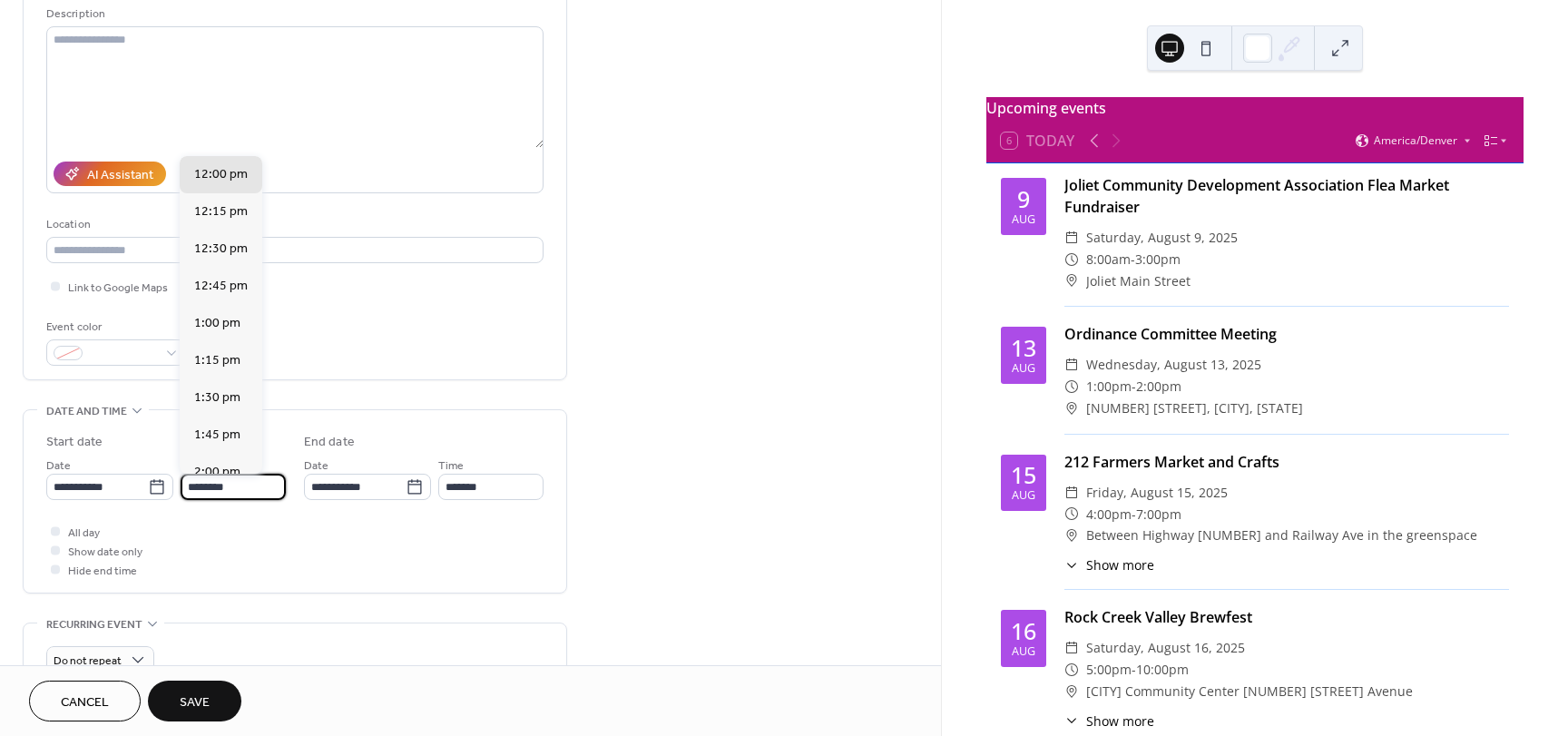 click on "********" at bounding box center (233, 486) 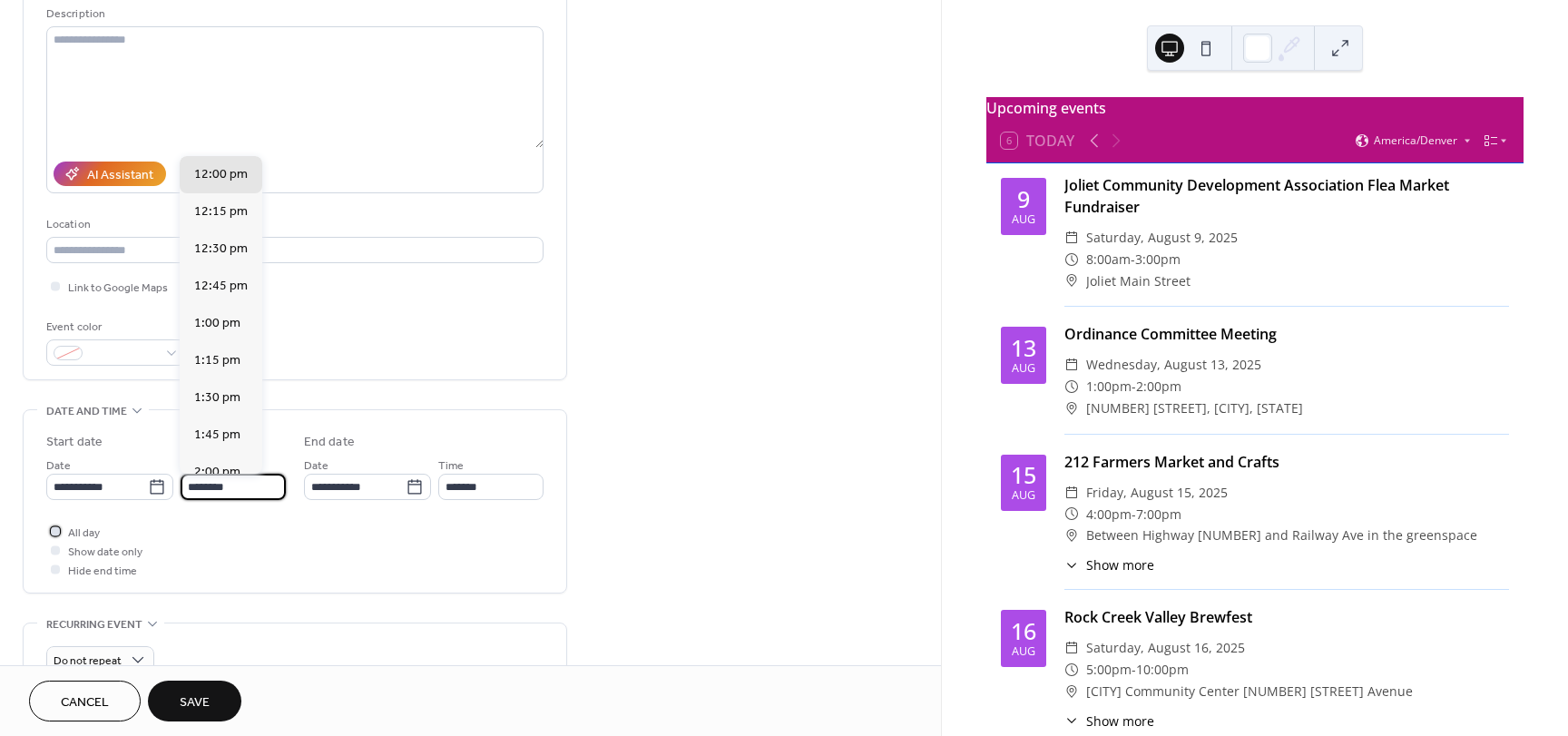 click at bounding box center [55, 531] 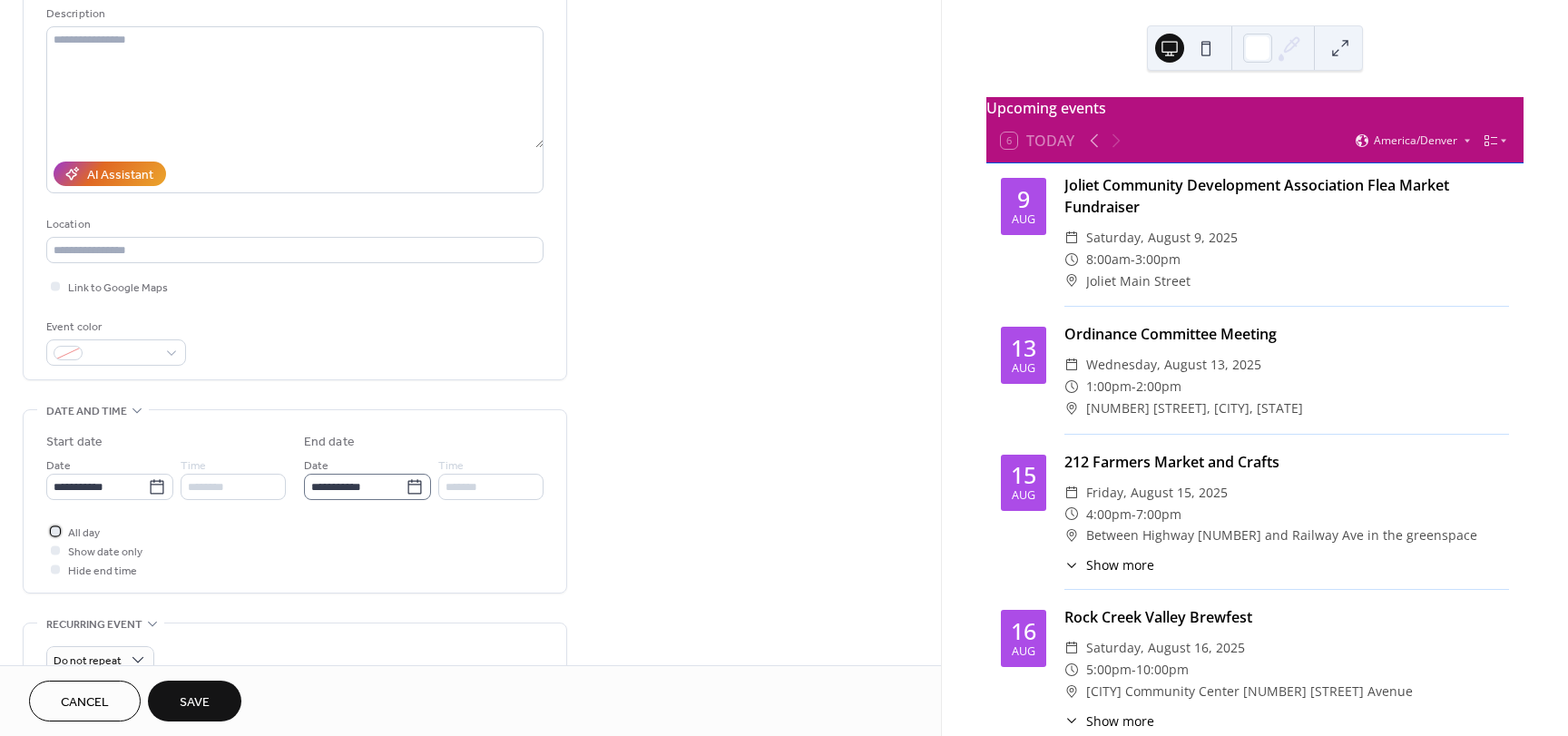 scroll, scrollTop: 1, scrollLeft: 0, axis: vertical 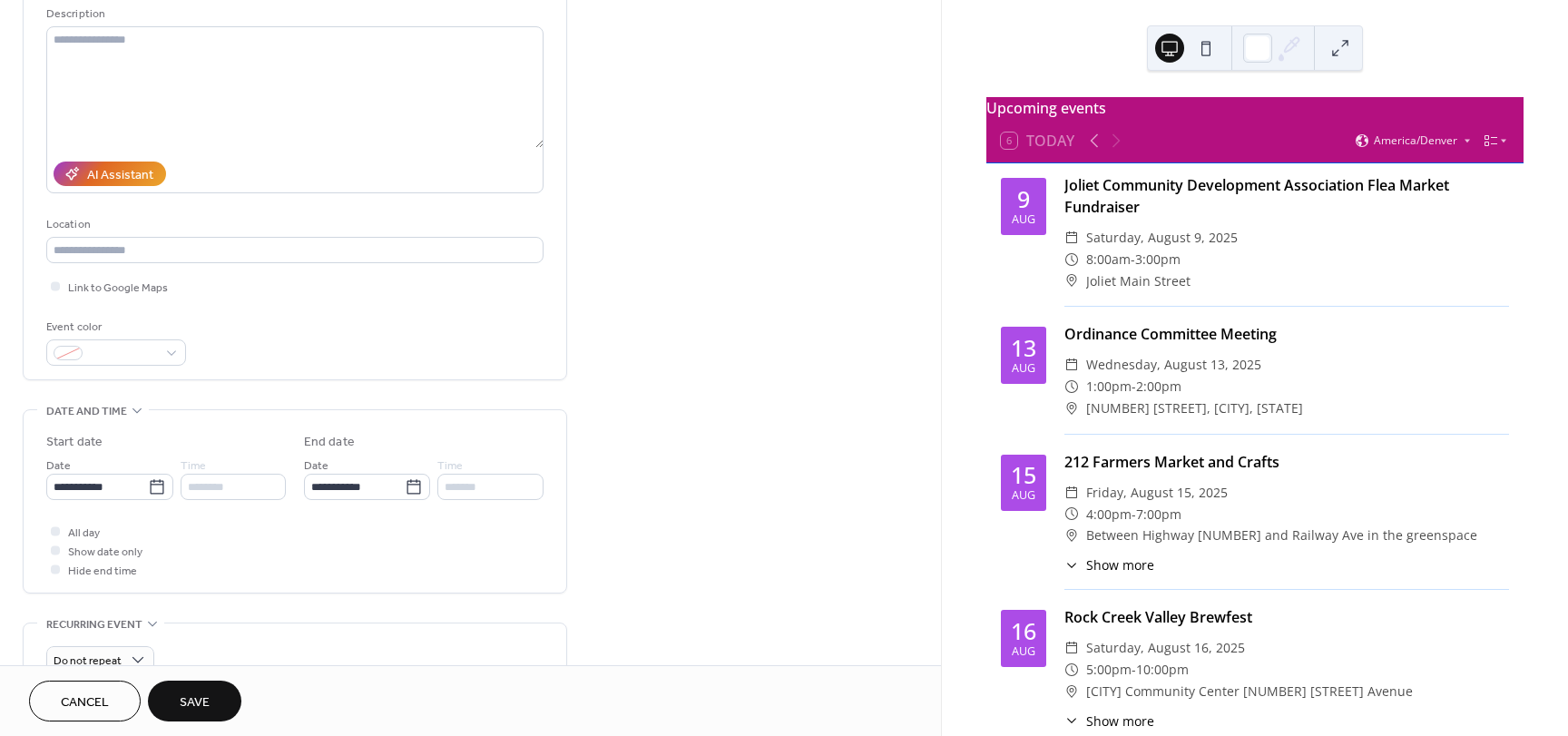 click on "Save" at bounding box center (194, 702) 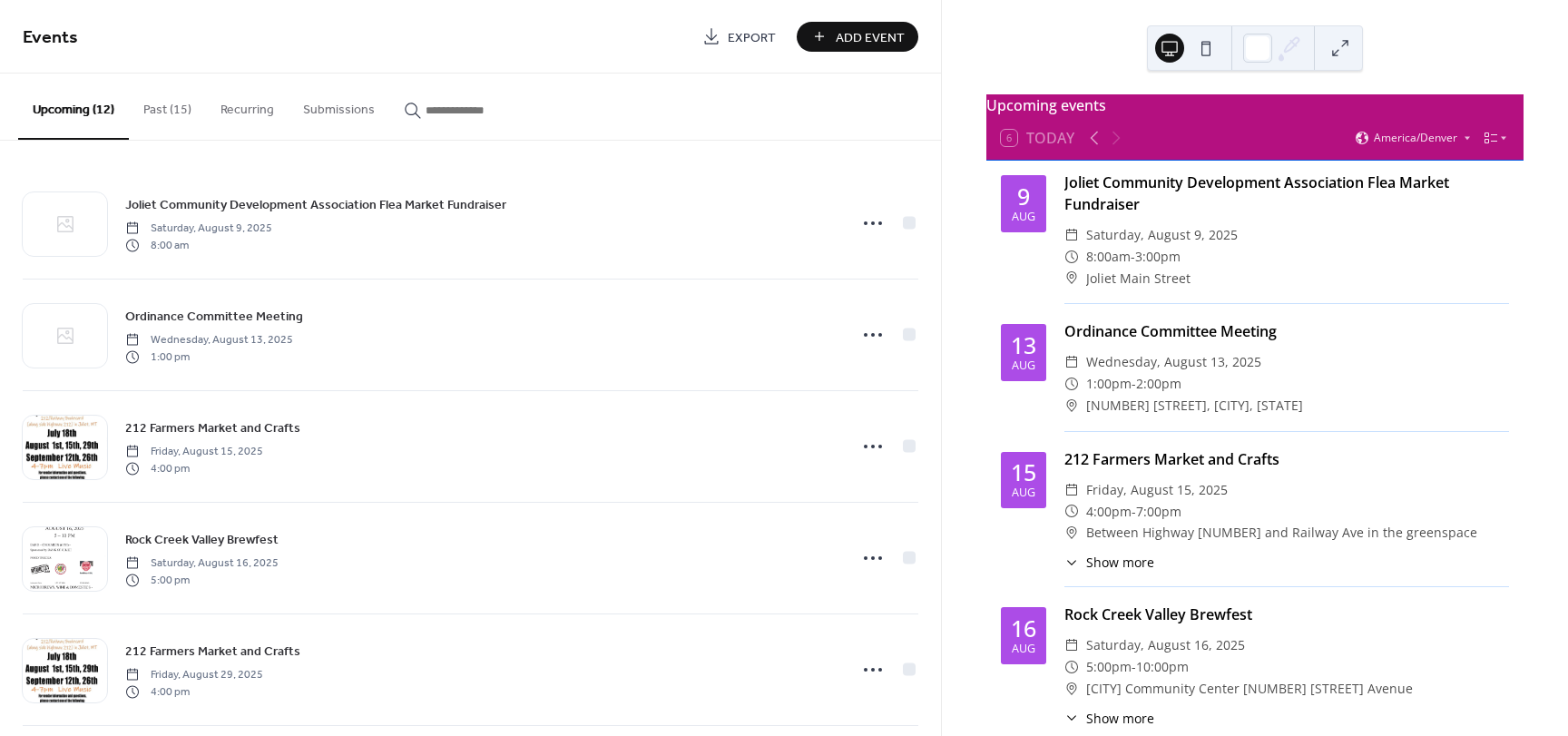scroll, scrollTop: 0, scrollLeft: 0, axis: both 